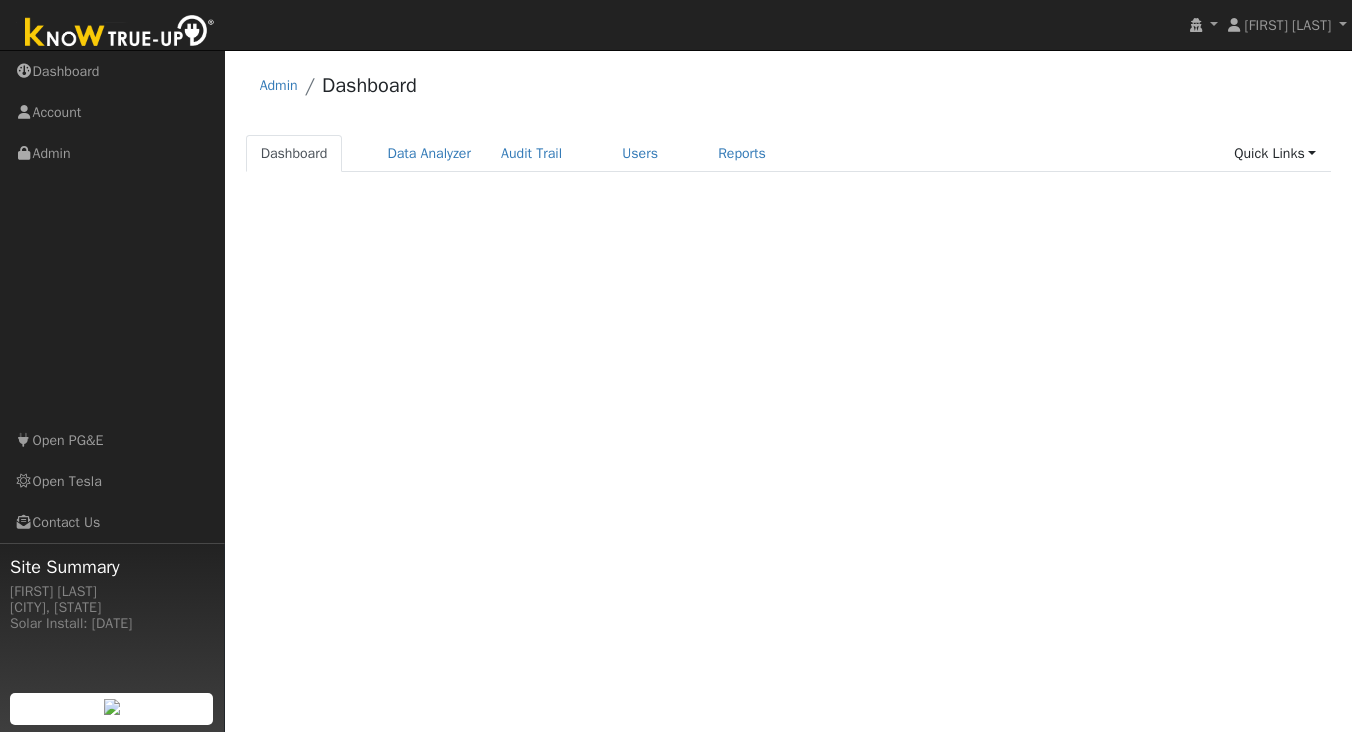 scroll, scrollTop: 0, scrollLeft: 0, axis: both 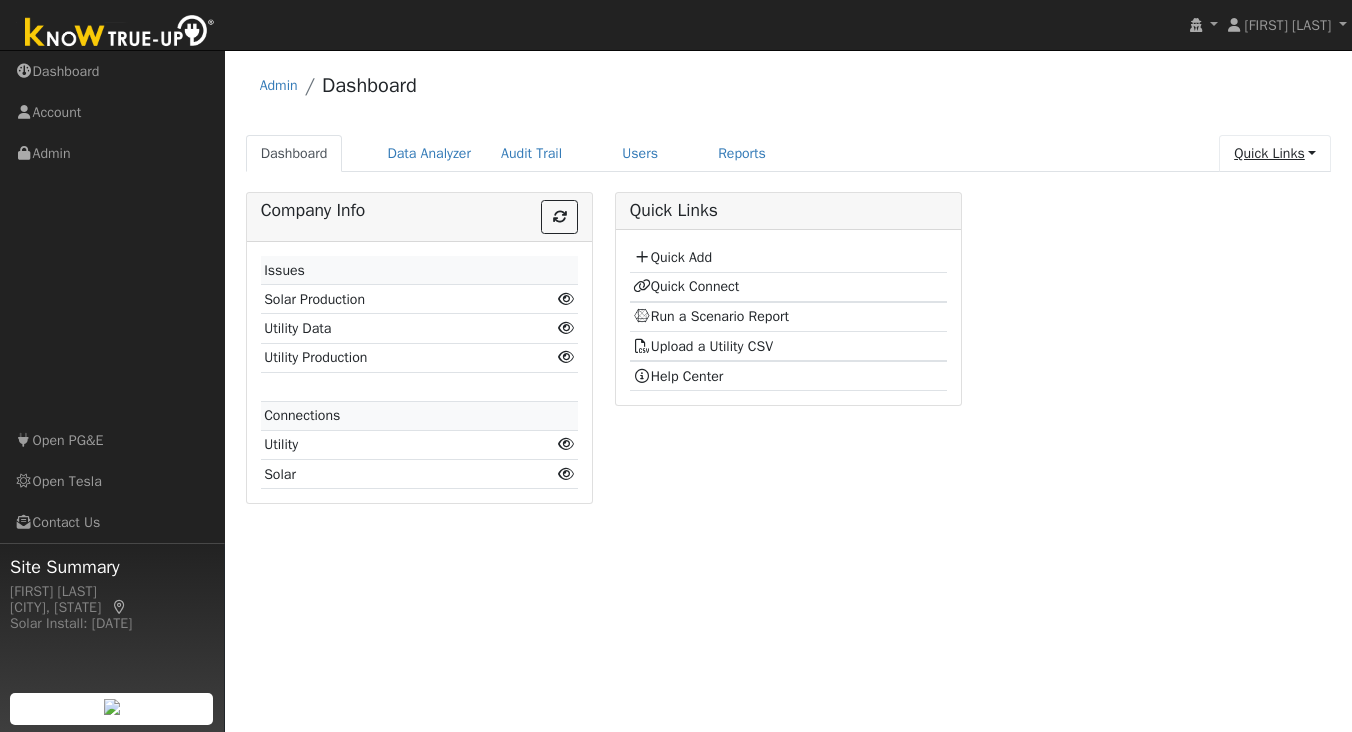 click on "Quick Links" at bounding box center (1275, 153) 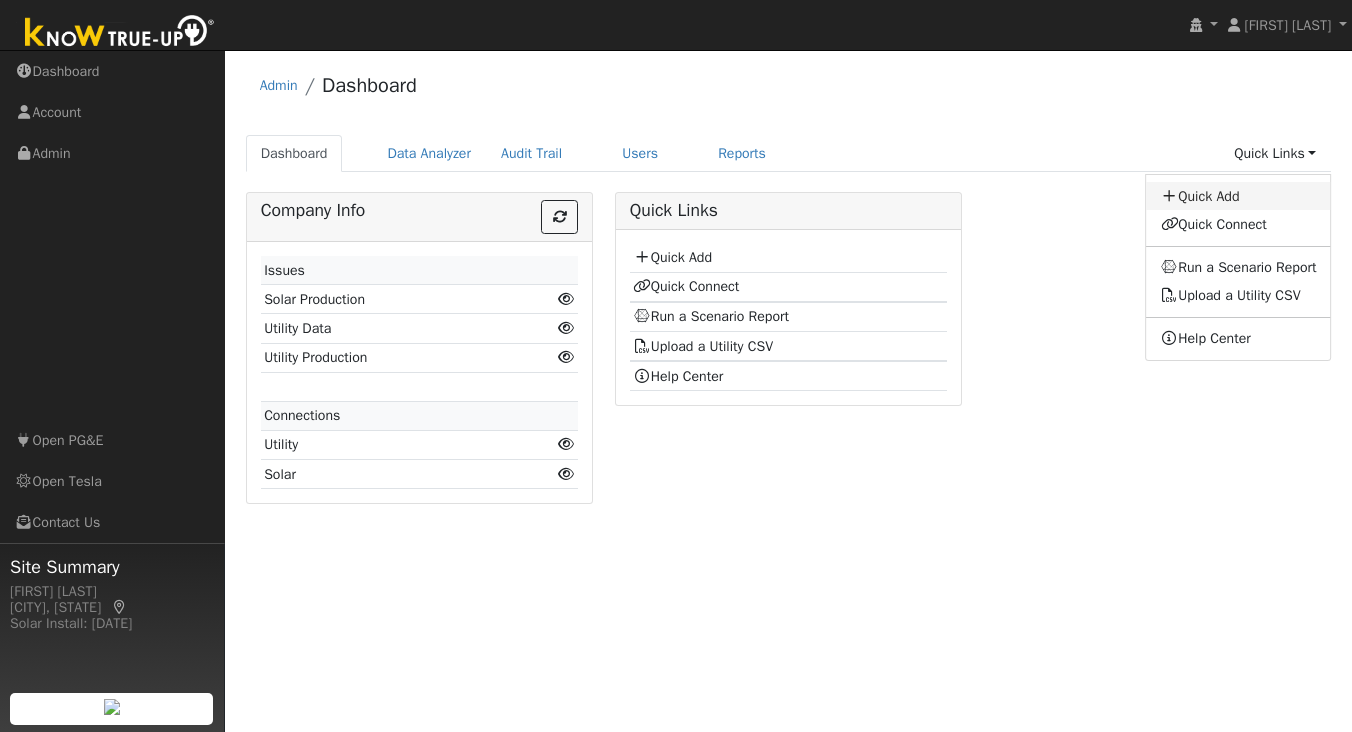 click on "Quick Add" at bounding box center (1239, 196) 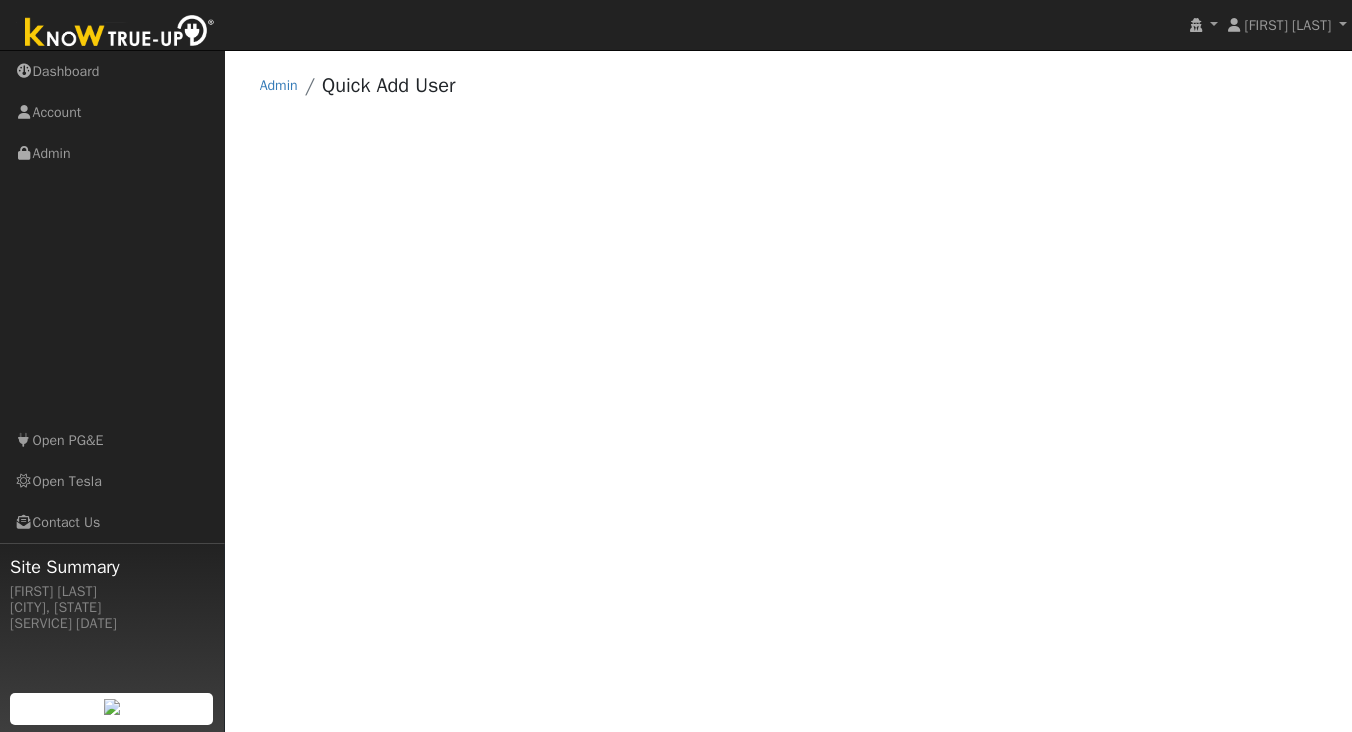 scroll, scrollTop: 0, scrollLeft: 0, axis: both 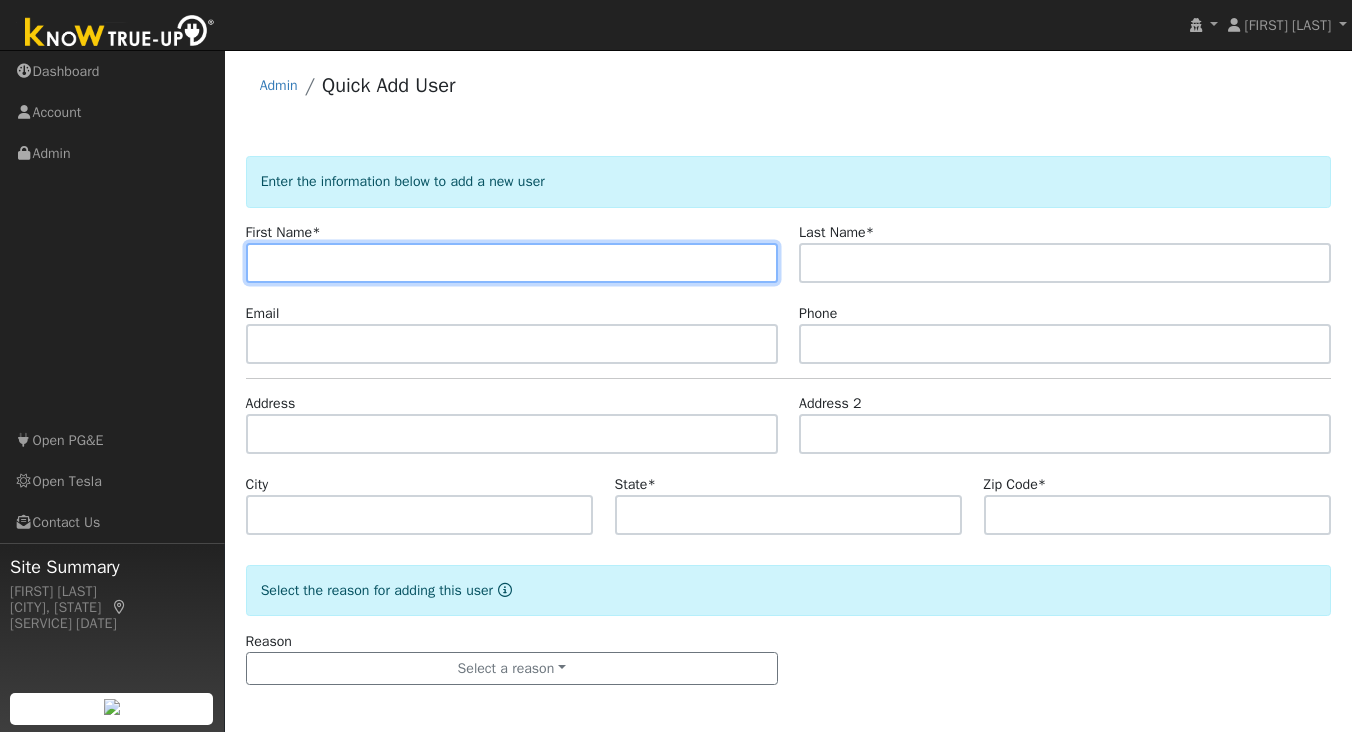 paste on "[NAME]" 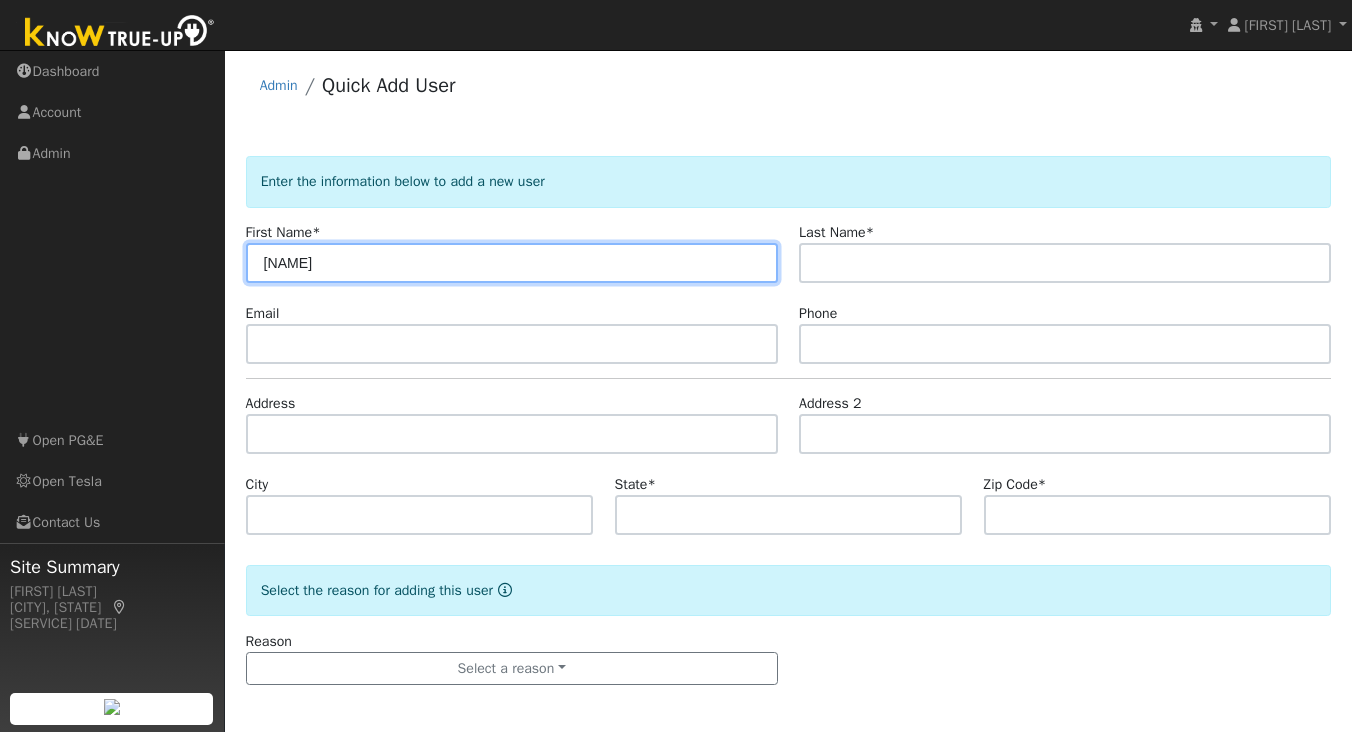 type on "[NAME]" 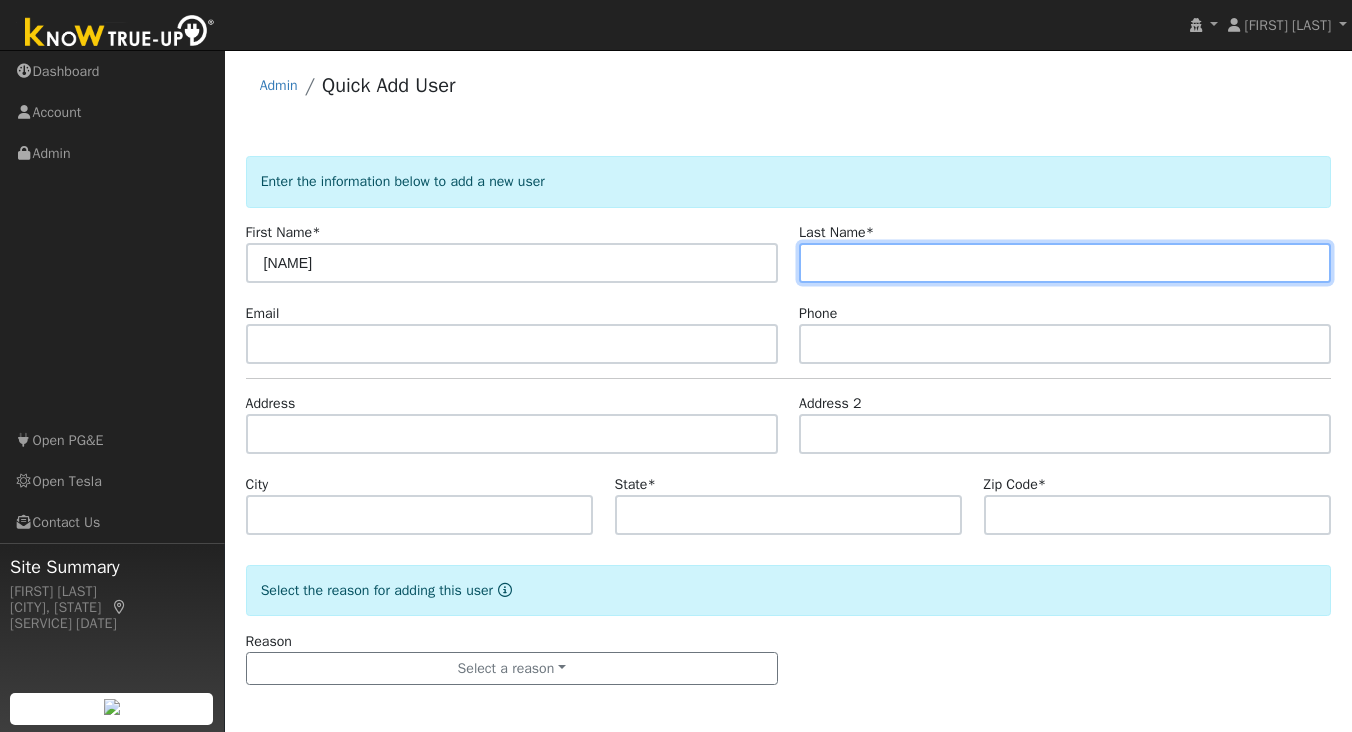 paste on "[NAME]" 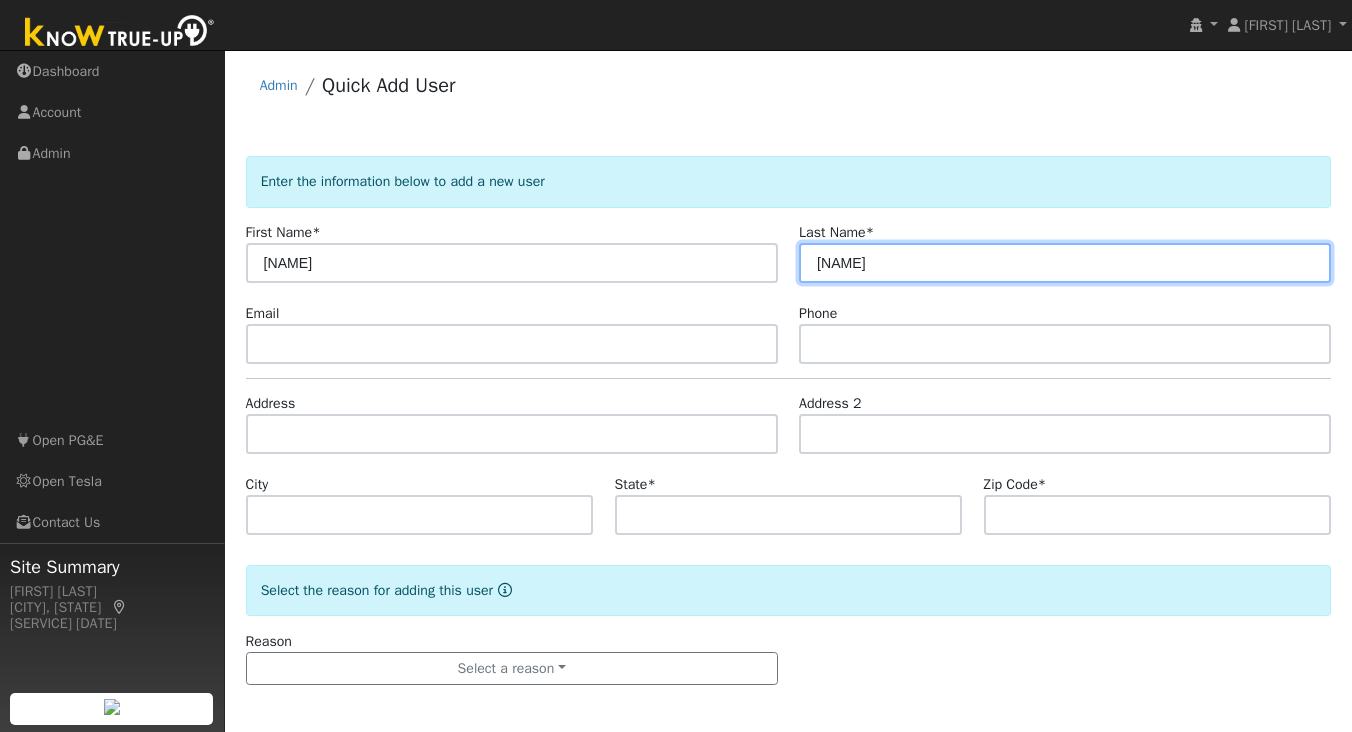 type on "[NAME]" 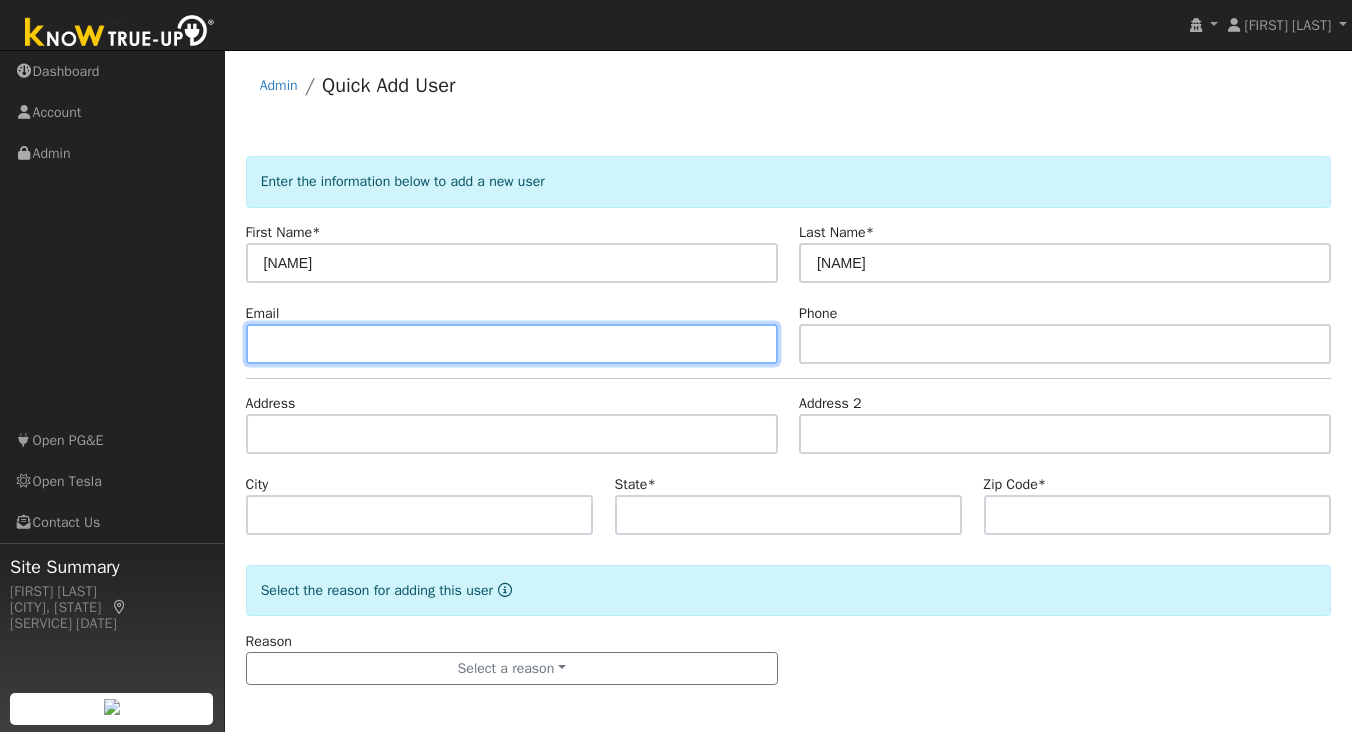 paste on "michaelzhu.shcolorful@gmail.com" 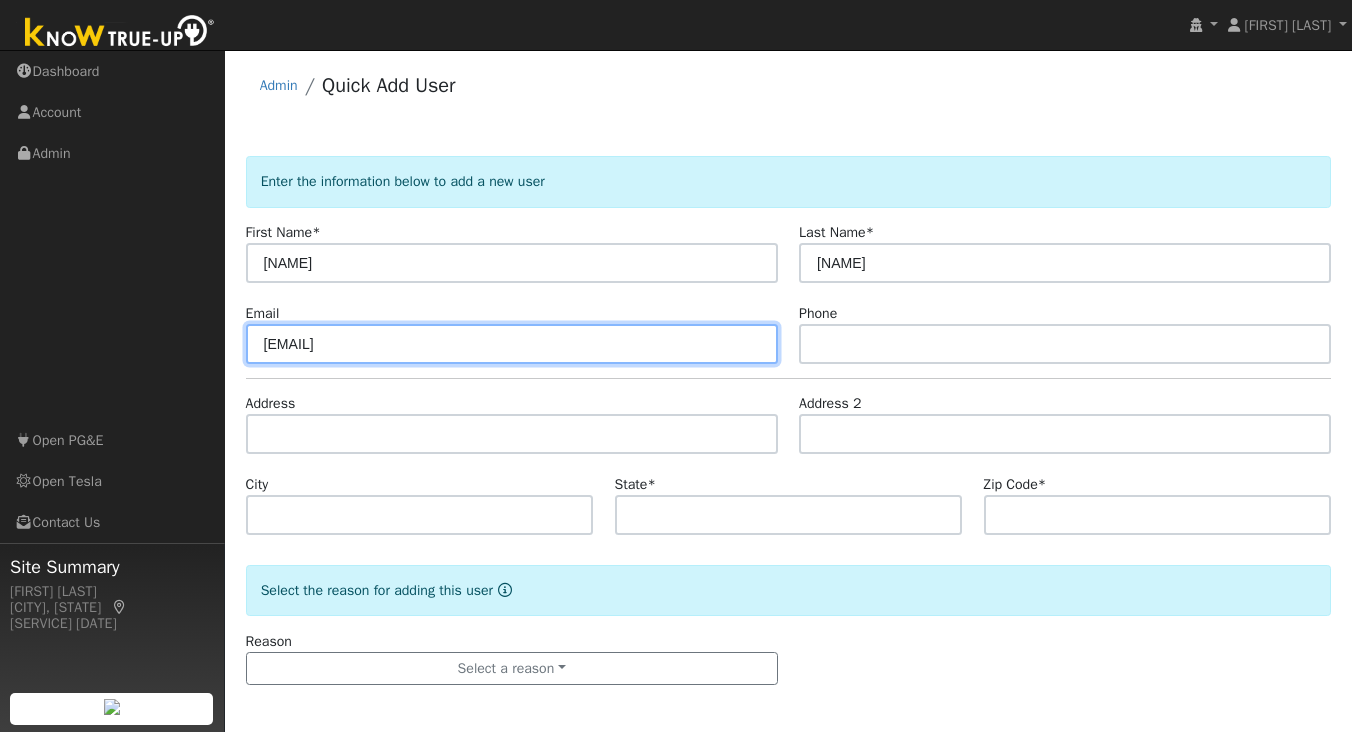 type on "michaelzhu.shcolorful@gmail.com" 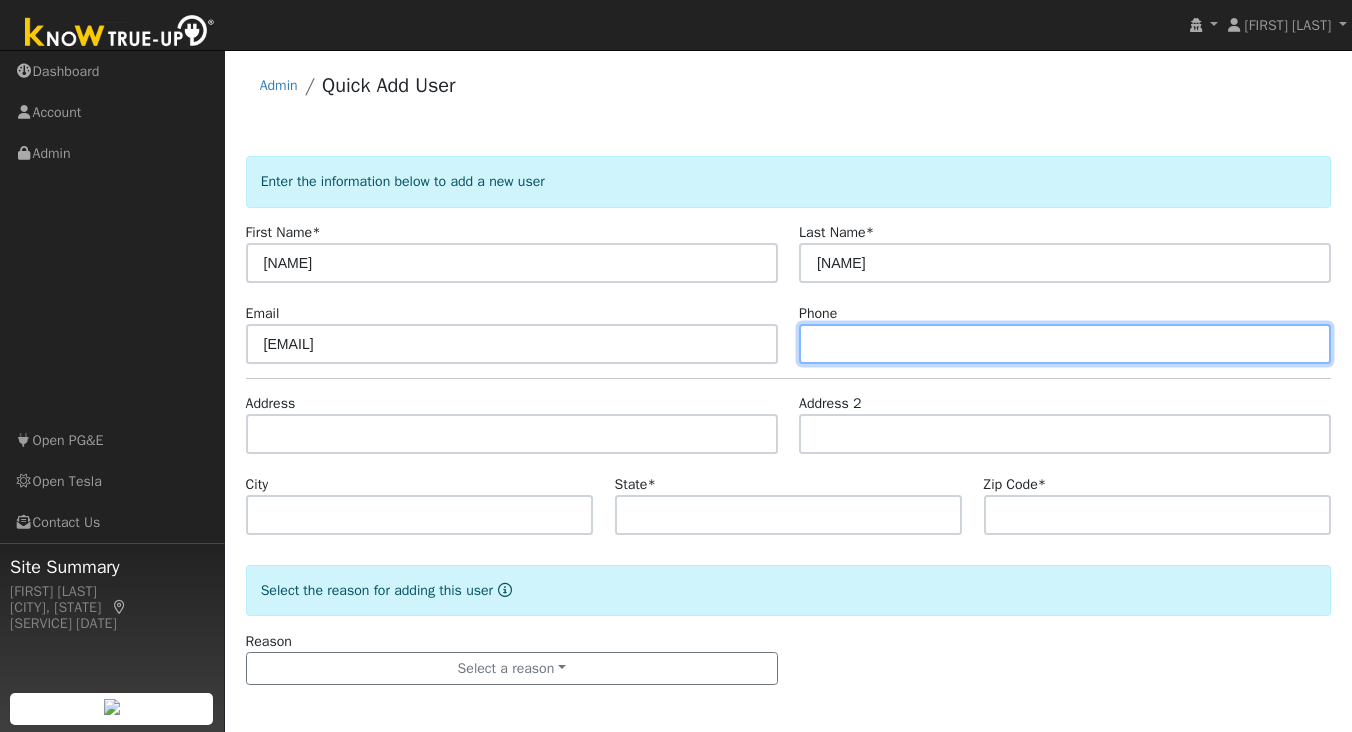 paste on "(925) 640-6269" 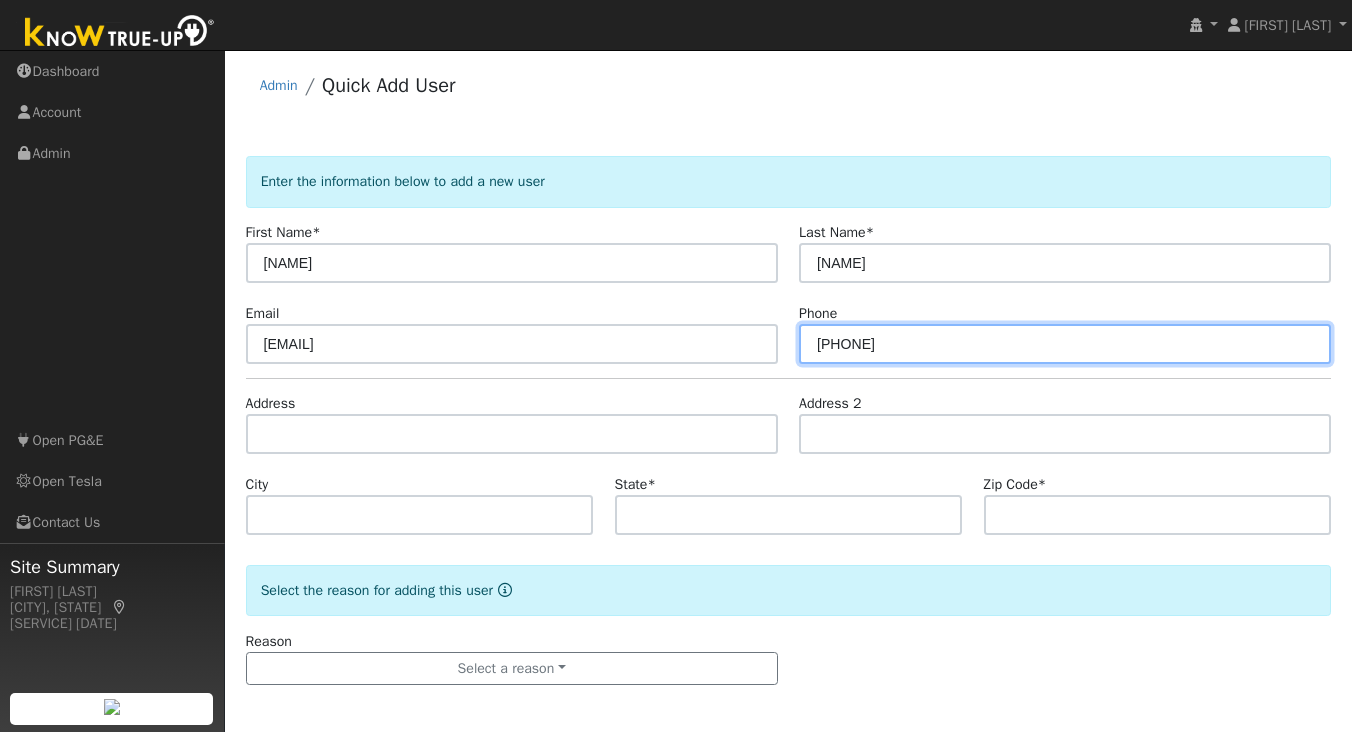 click on "(925) 640-6269" at bounding box center (512, 263) 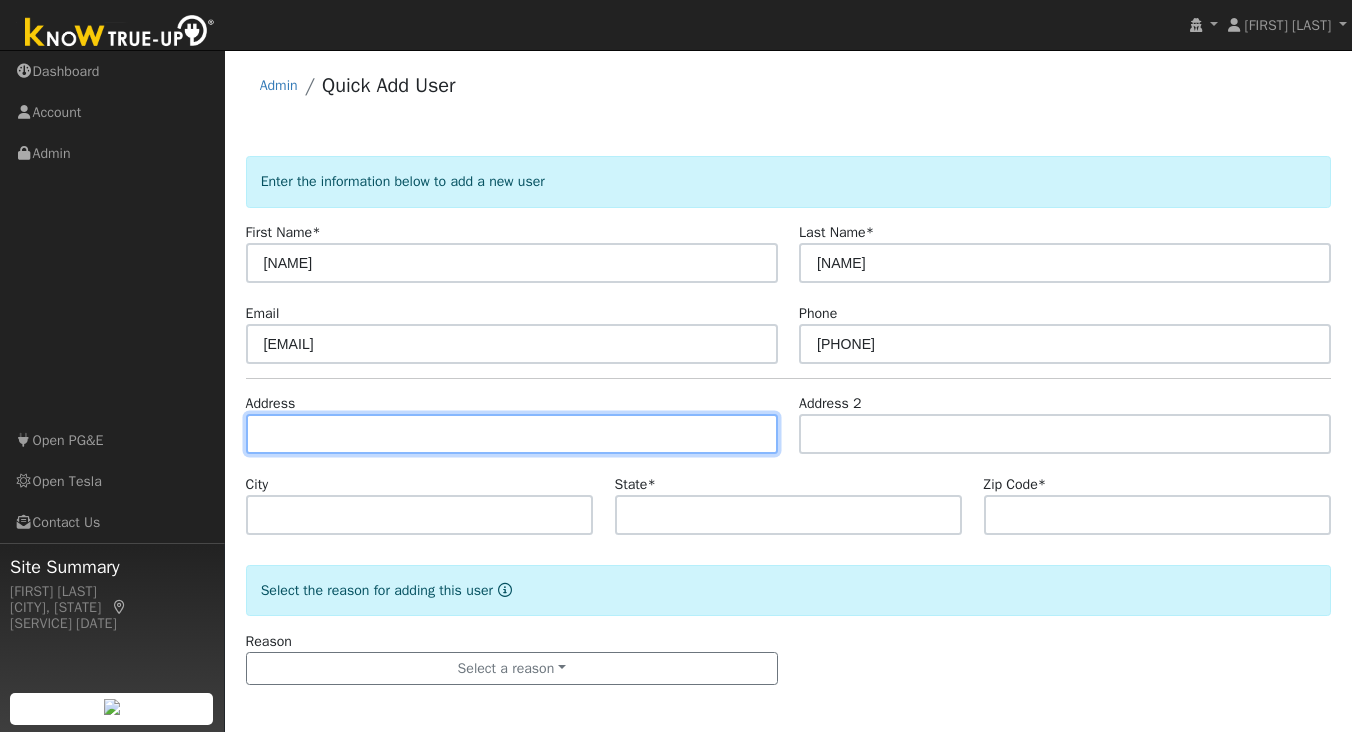 paste on "388 Cardona Circle San Ramon, CA 94583" 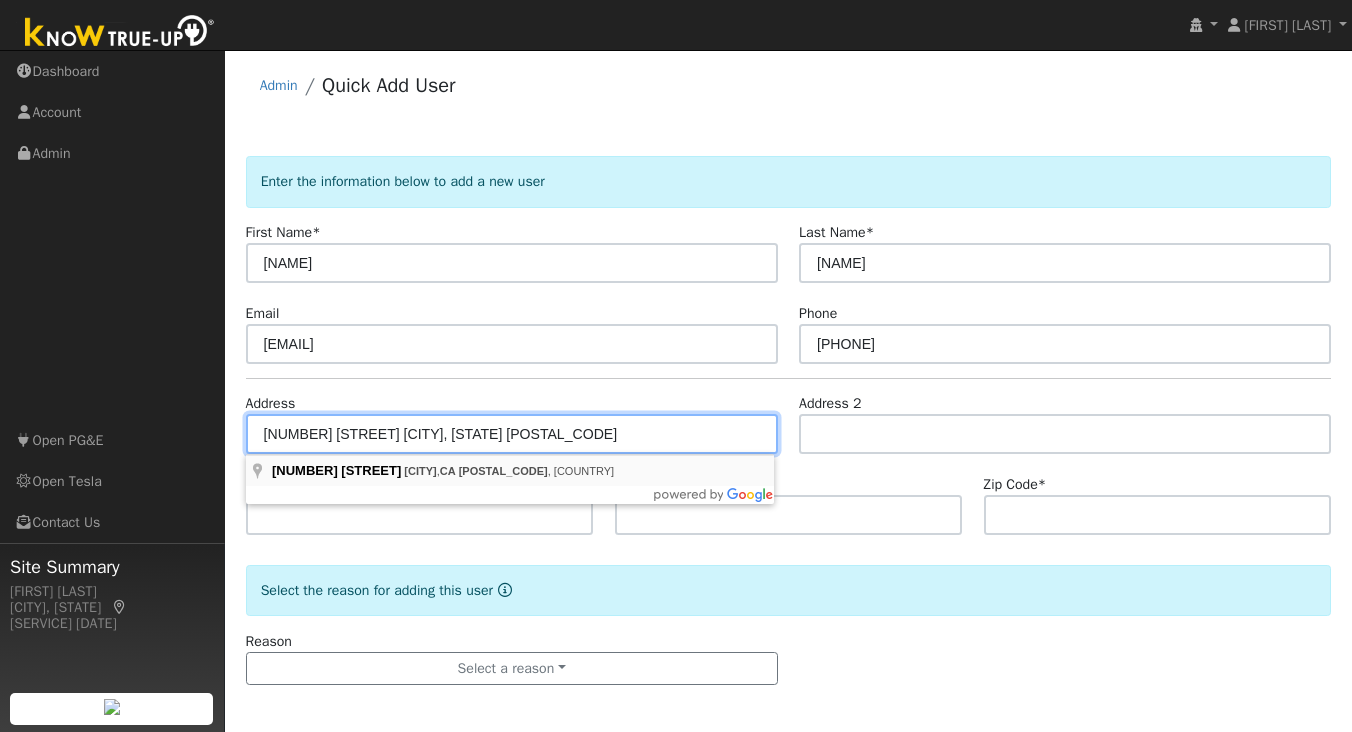 type on "388 Cardona Circle San Ramon, CA 94583" 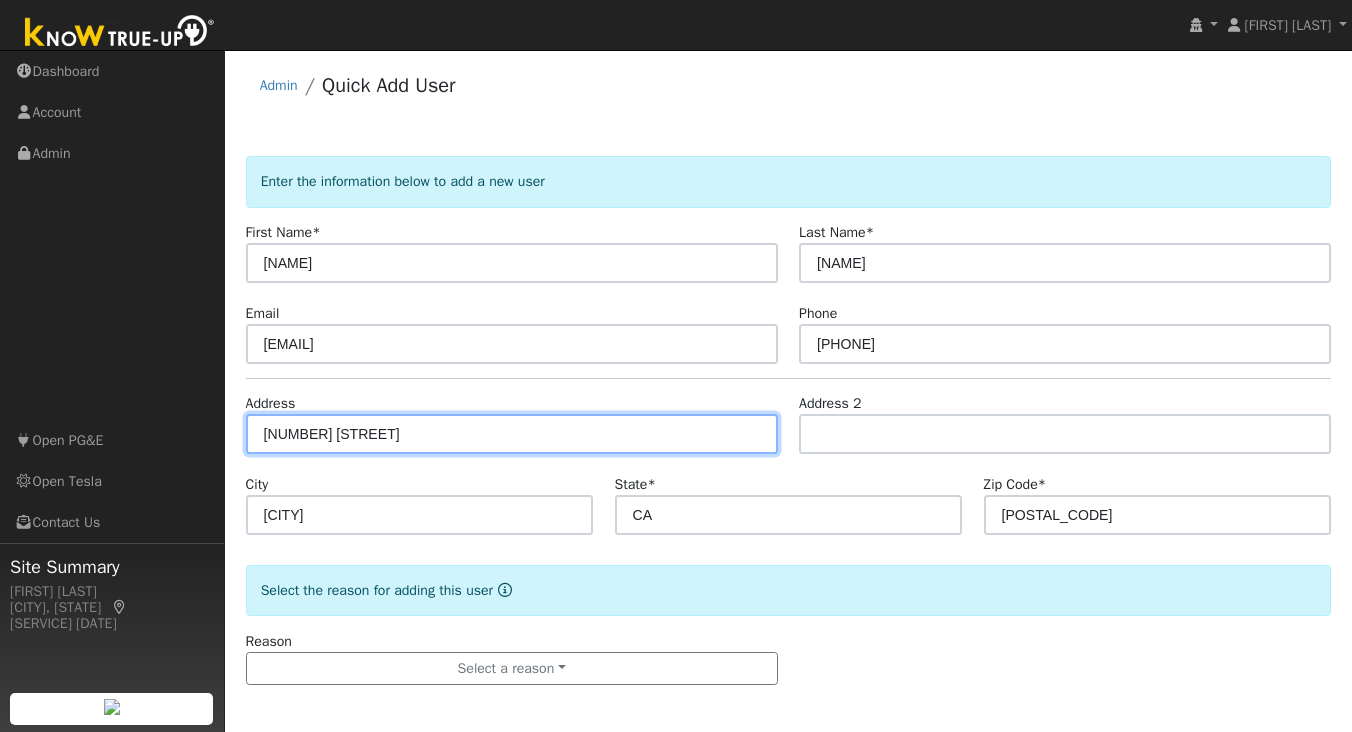 scroll, scrollTop: 3, scrollLeft: 0, axis: vertical 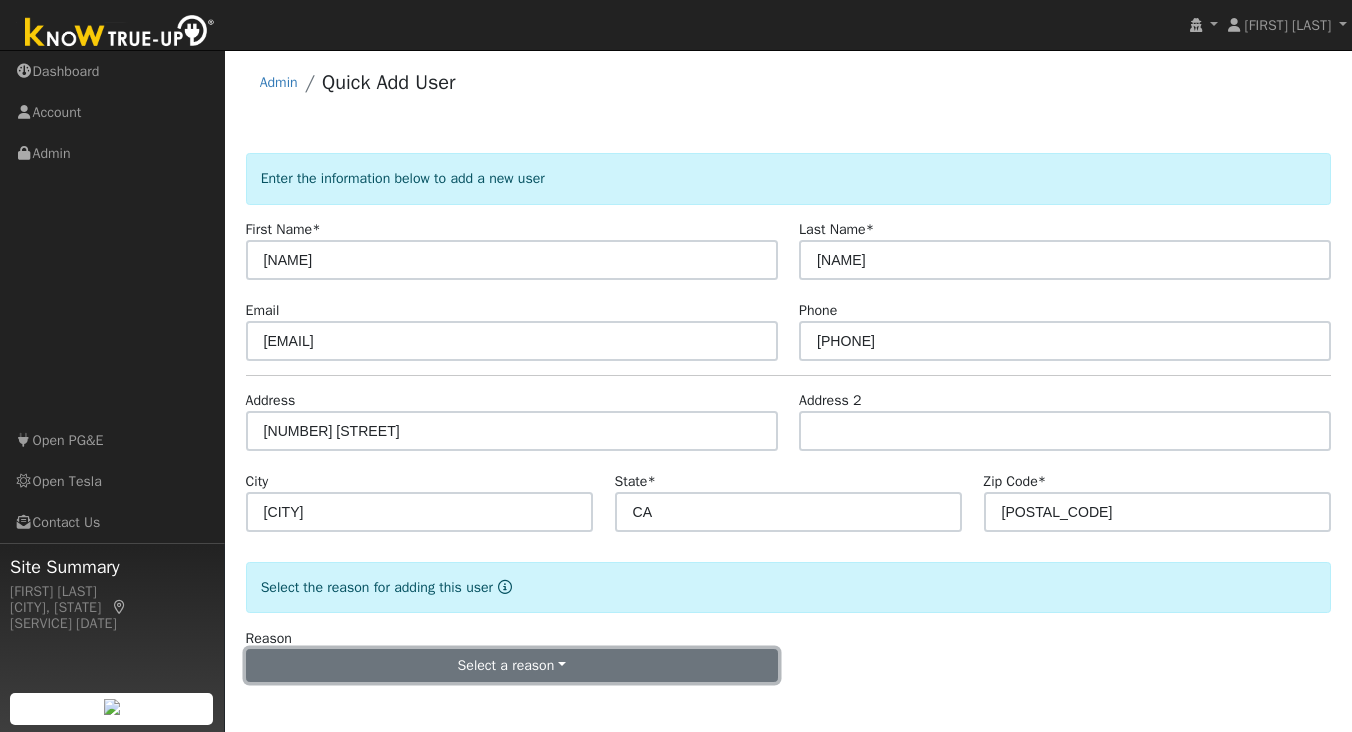 click on "Select a reason" at bounding box center [512, 666] 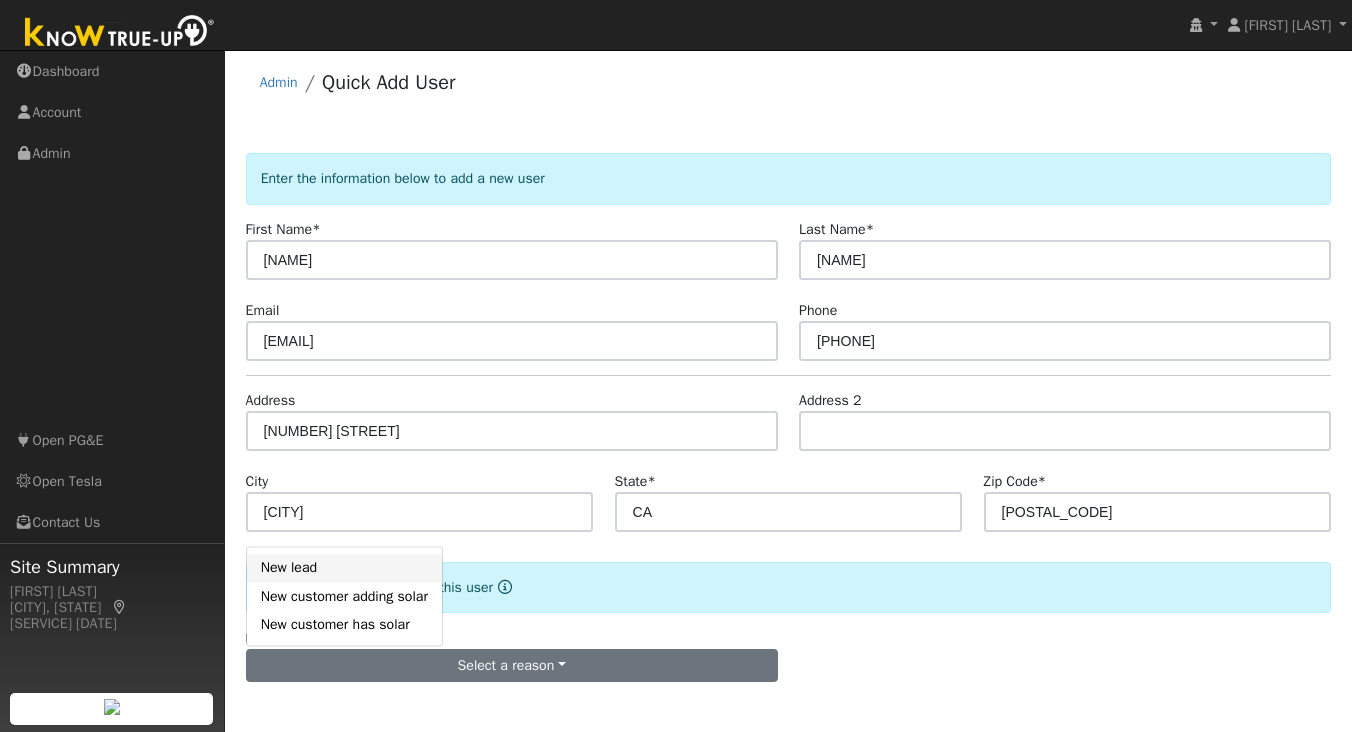 click on "New lead" at bounding box center [344, 568] 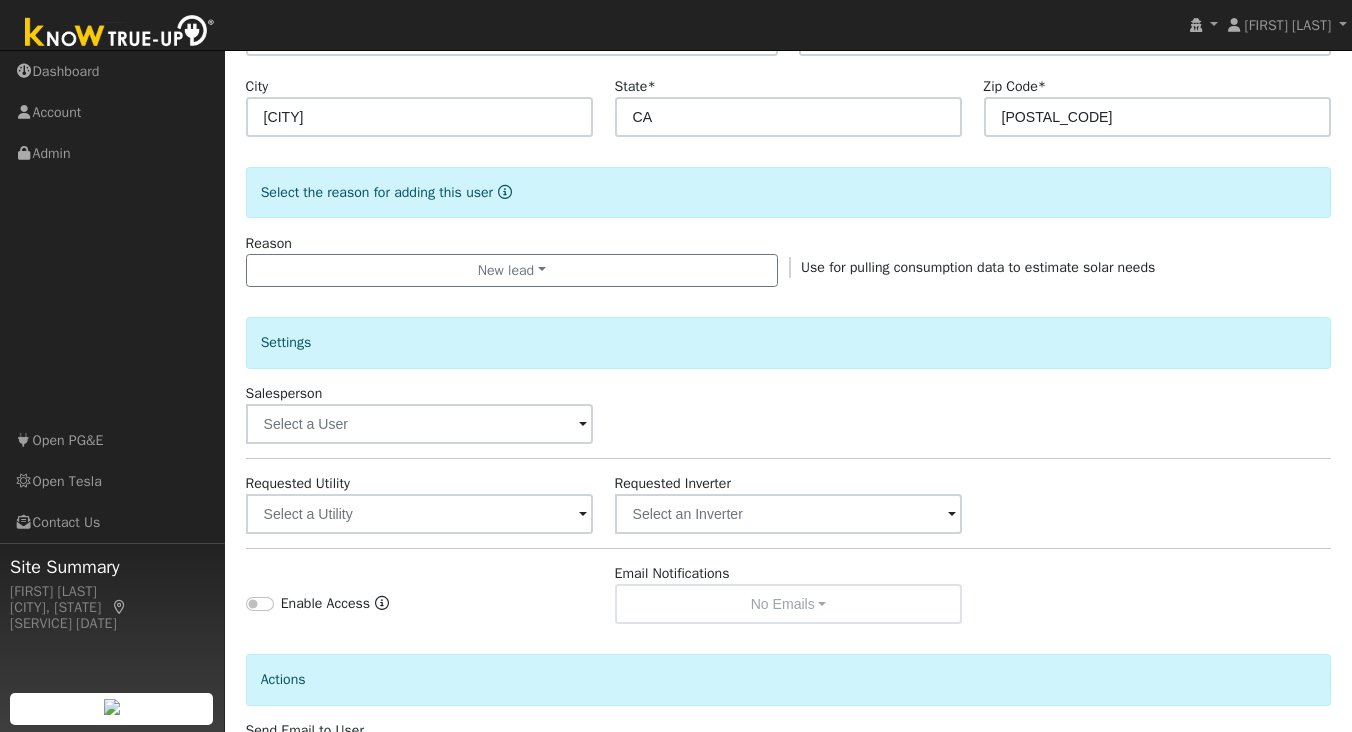 scroll, scrollTop: 454, scrollLeft: 0, axis: vertical 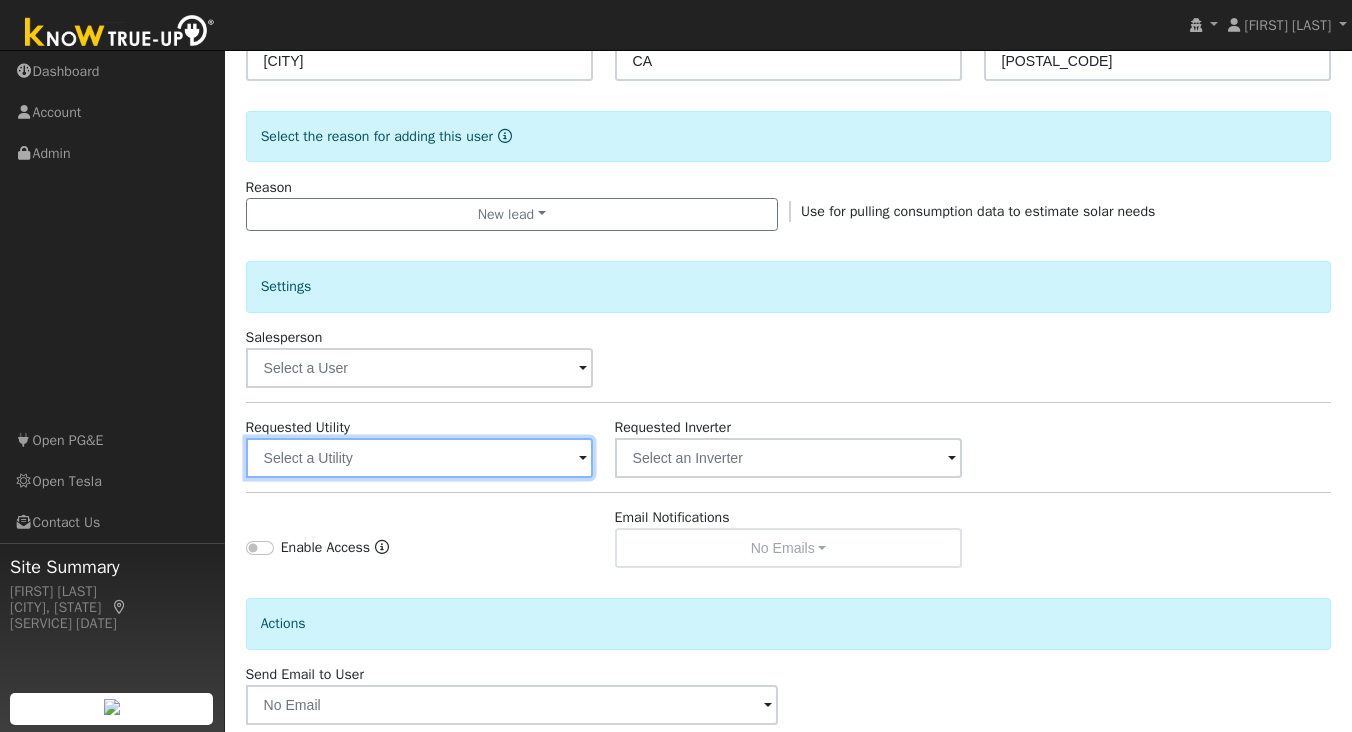 click at bounding box center [420, 458] 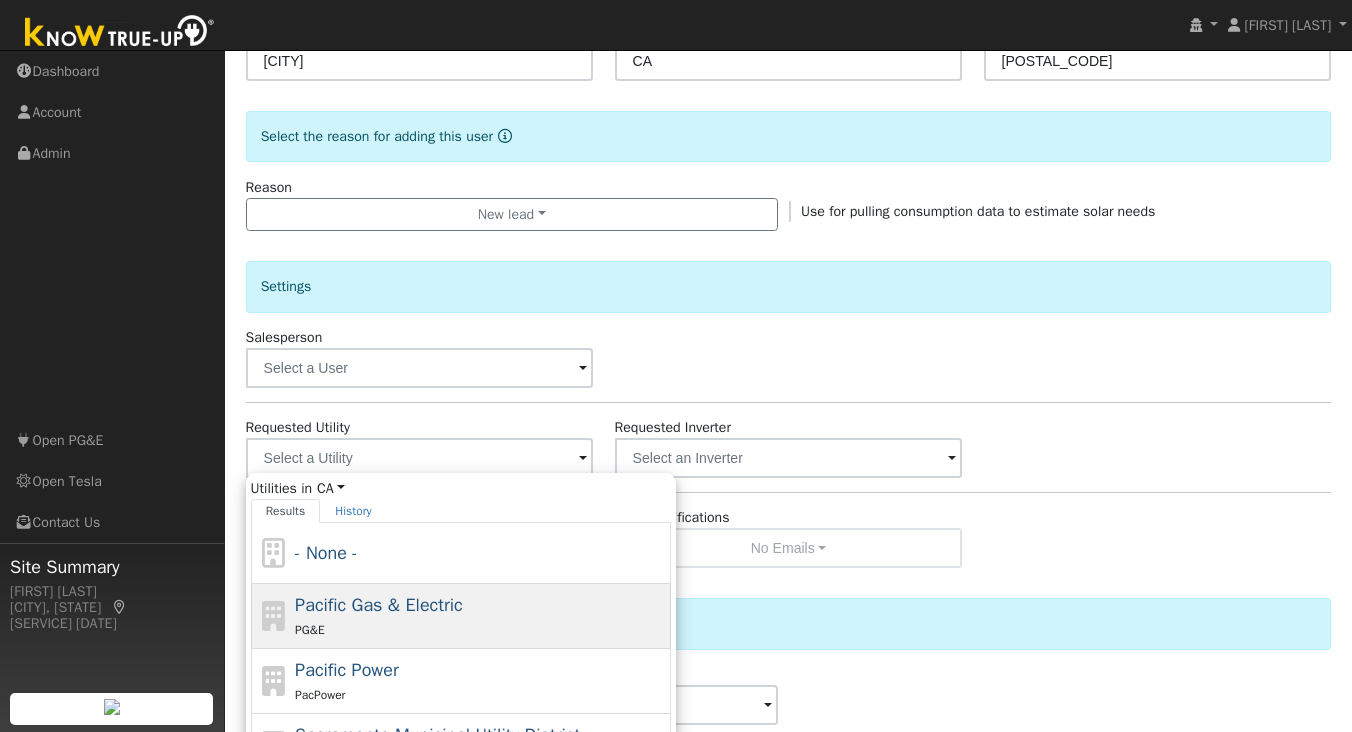 click on "PG&E" at bounding box center [480, 629] 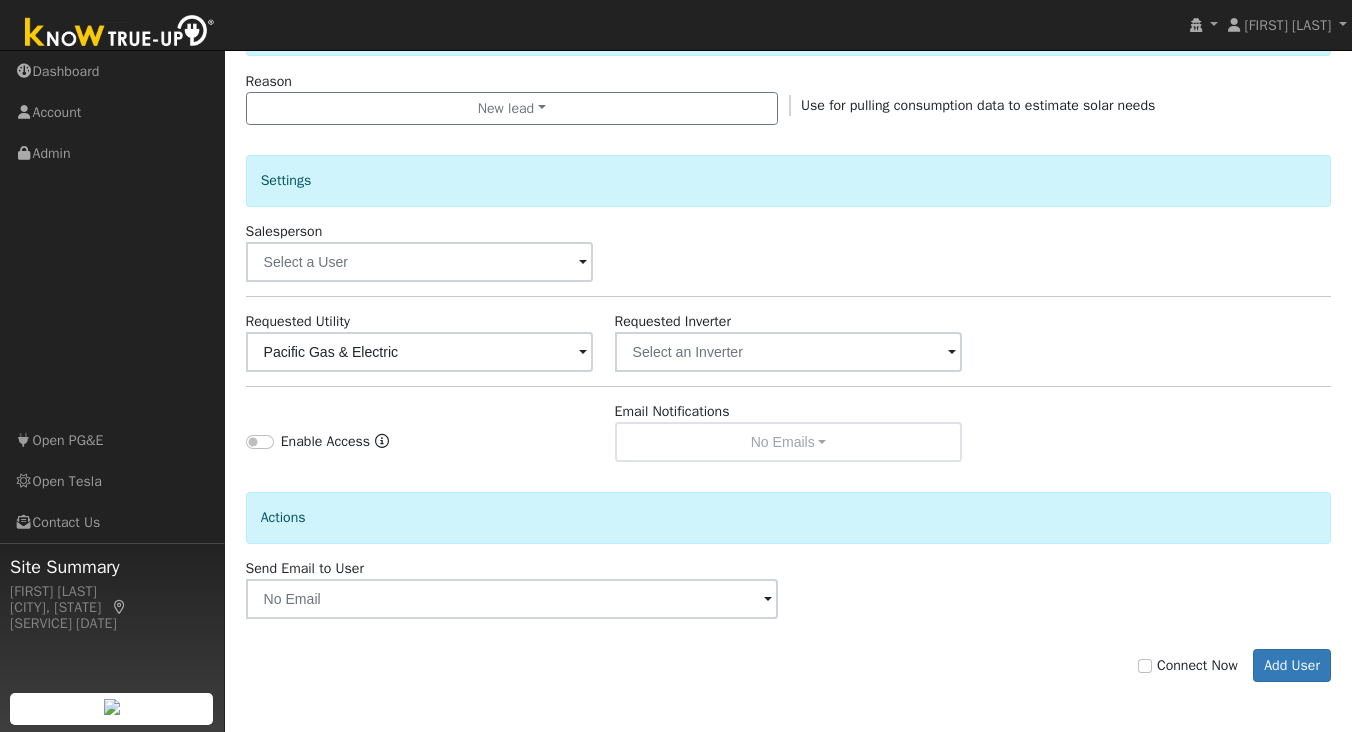 scroll, scrollTop: 560, scrollLeft: 0, axis: vertical 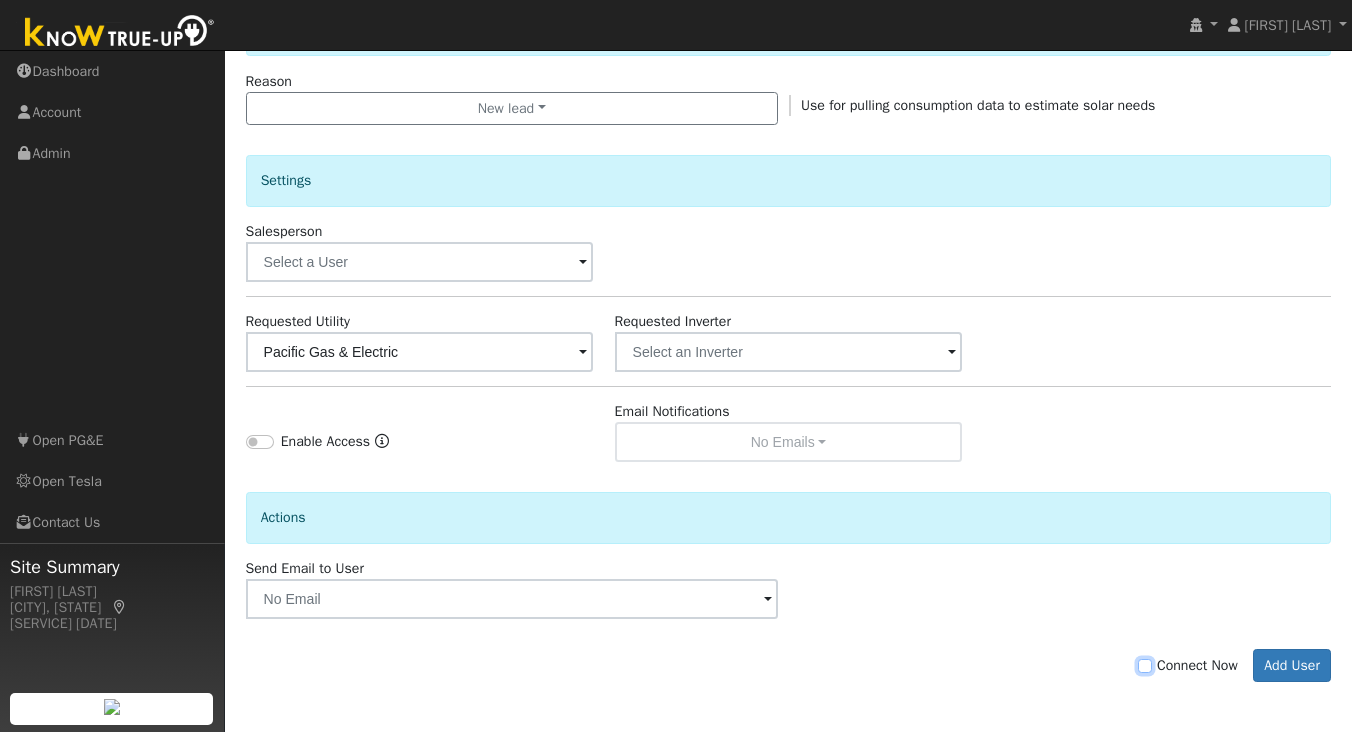 click on "Connect Now" at bounding box center [1145, 666] 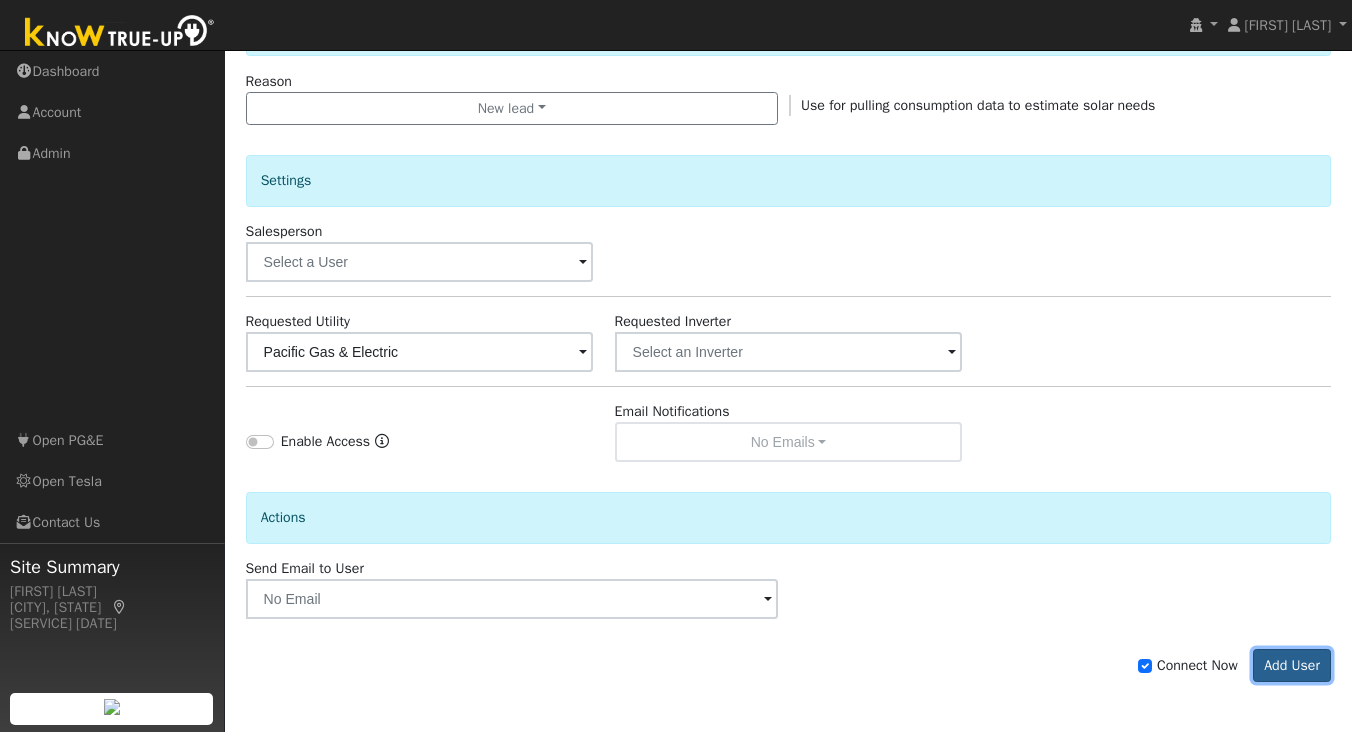 click on "Add User" at bounding box center (1292, 666) 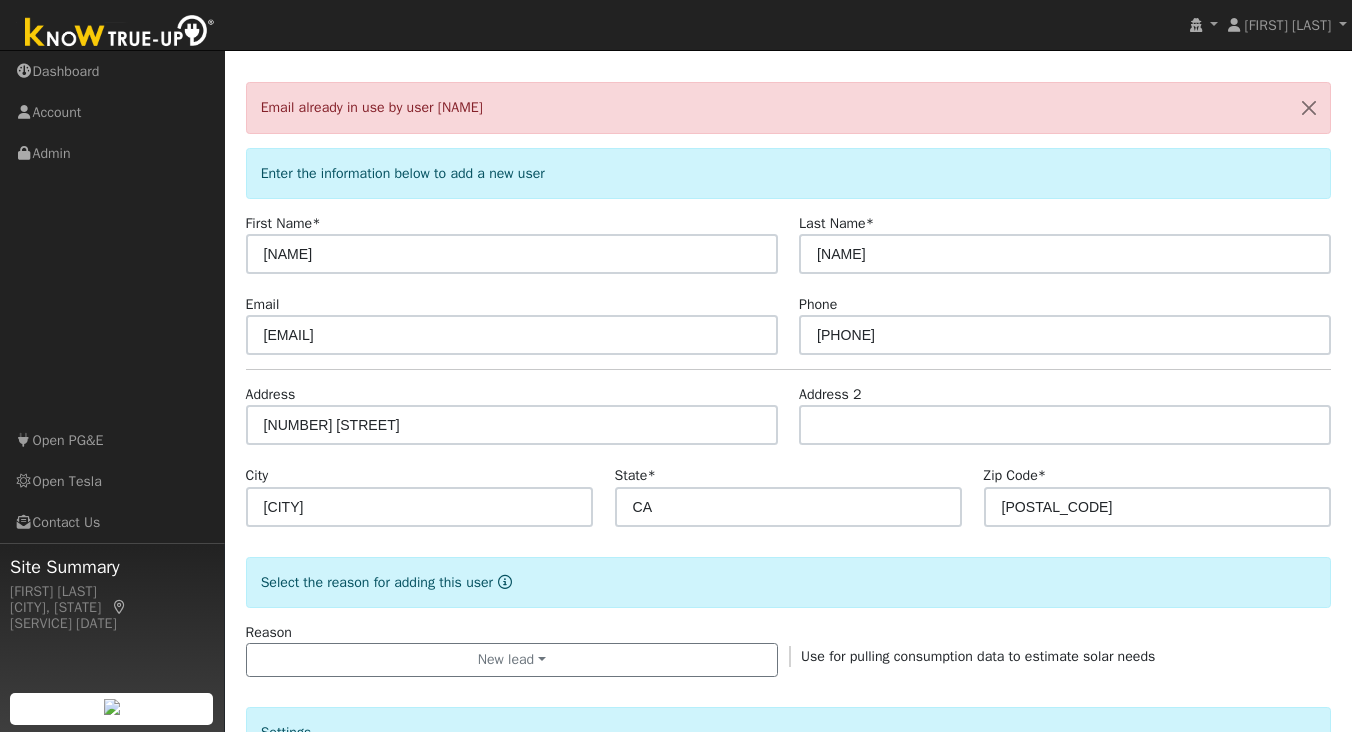 scroll, scrollTop: 0, scrollLeft: 0, axis: both 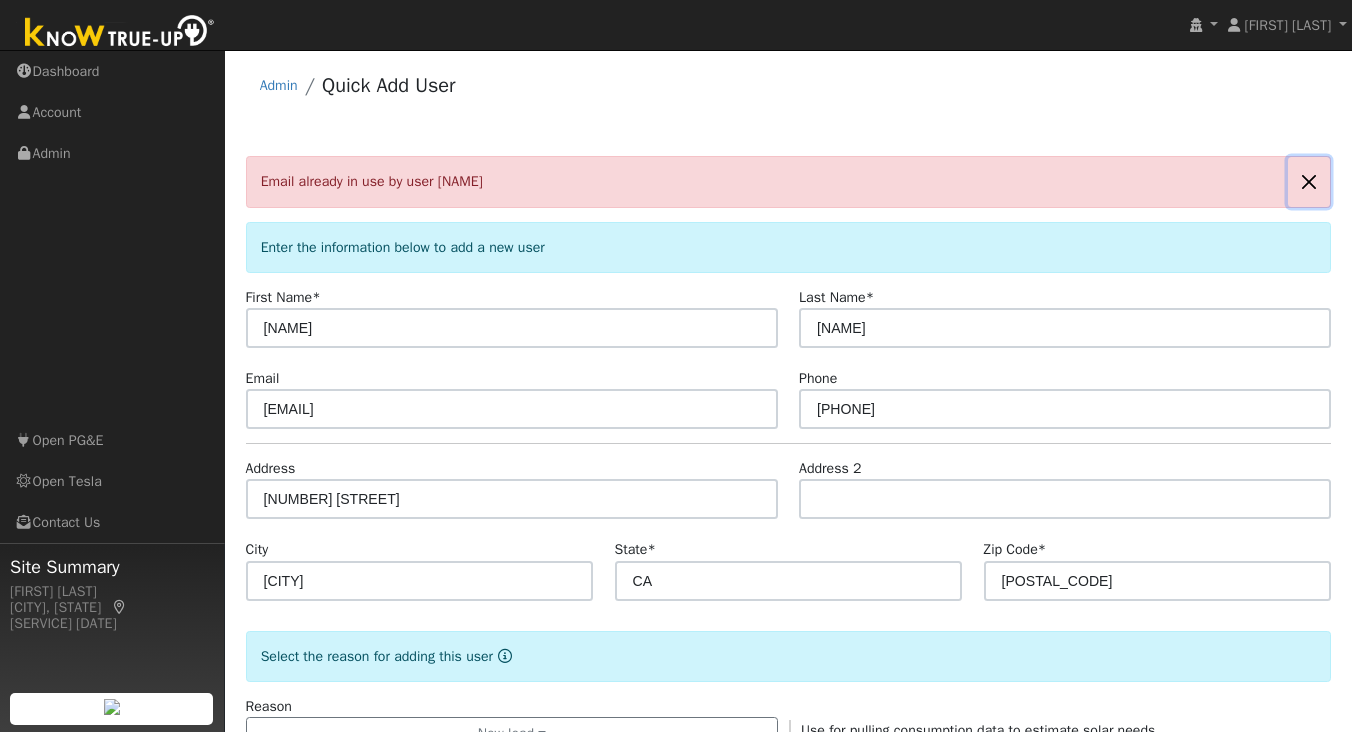 click at bounding box center [1309, 181] 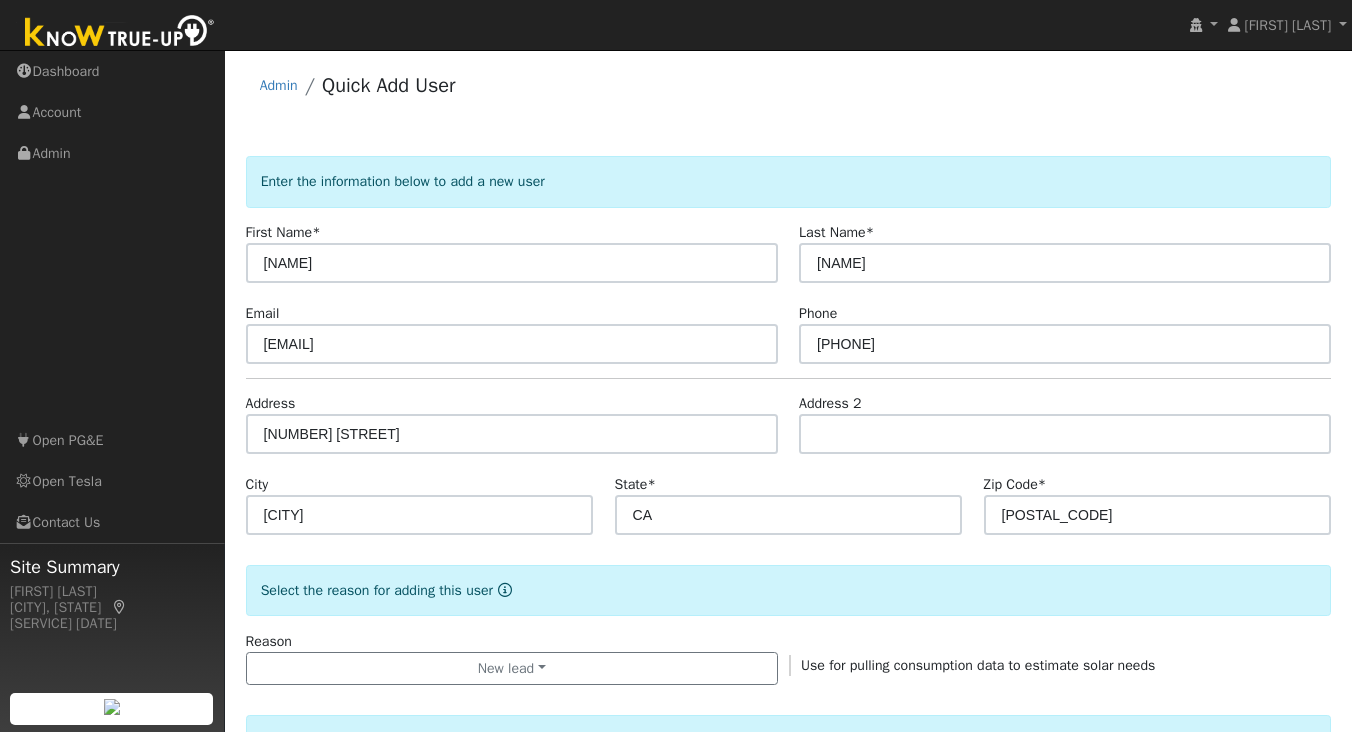 click at bounding box center (120, 33) 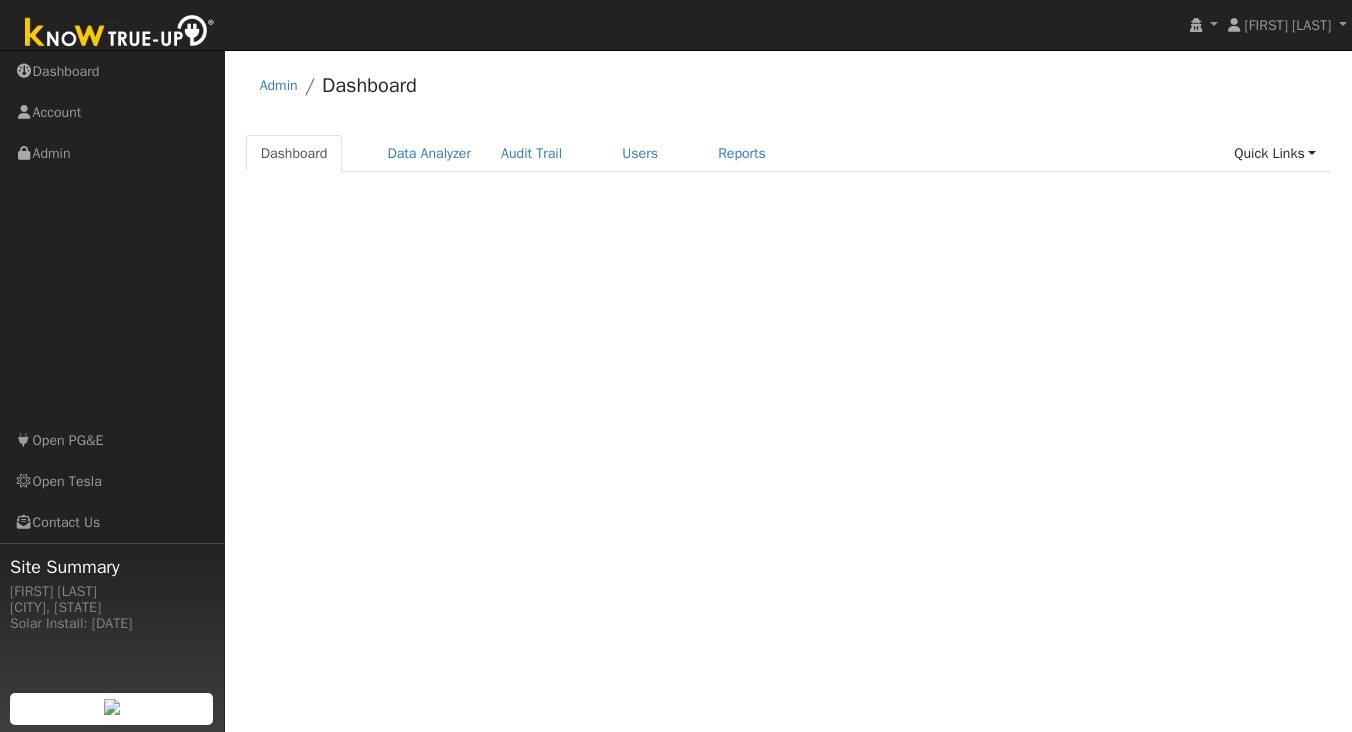 scroll, scrollTop: 0, scrollLeft: 0, axis: both 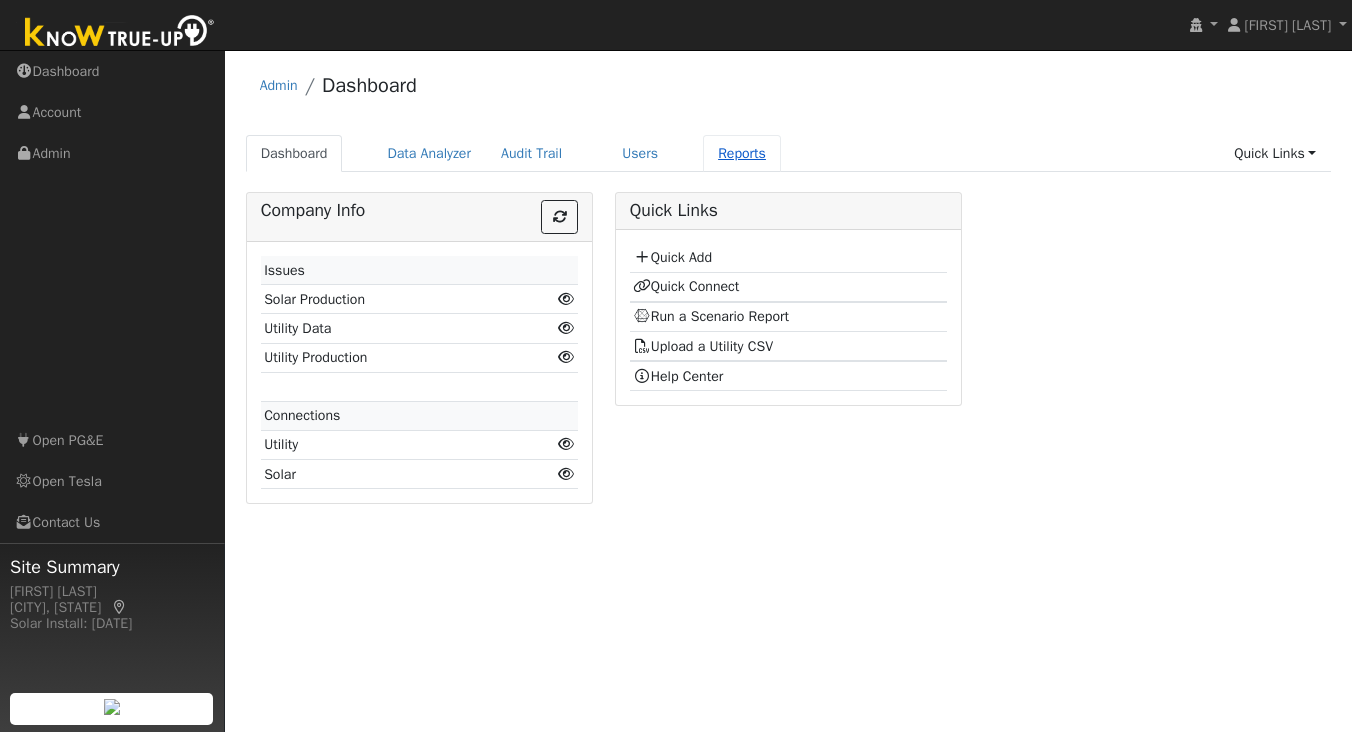 click on "Reports" at bounding box center (742, 153) 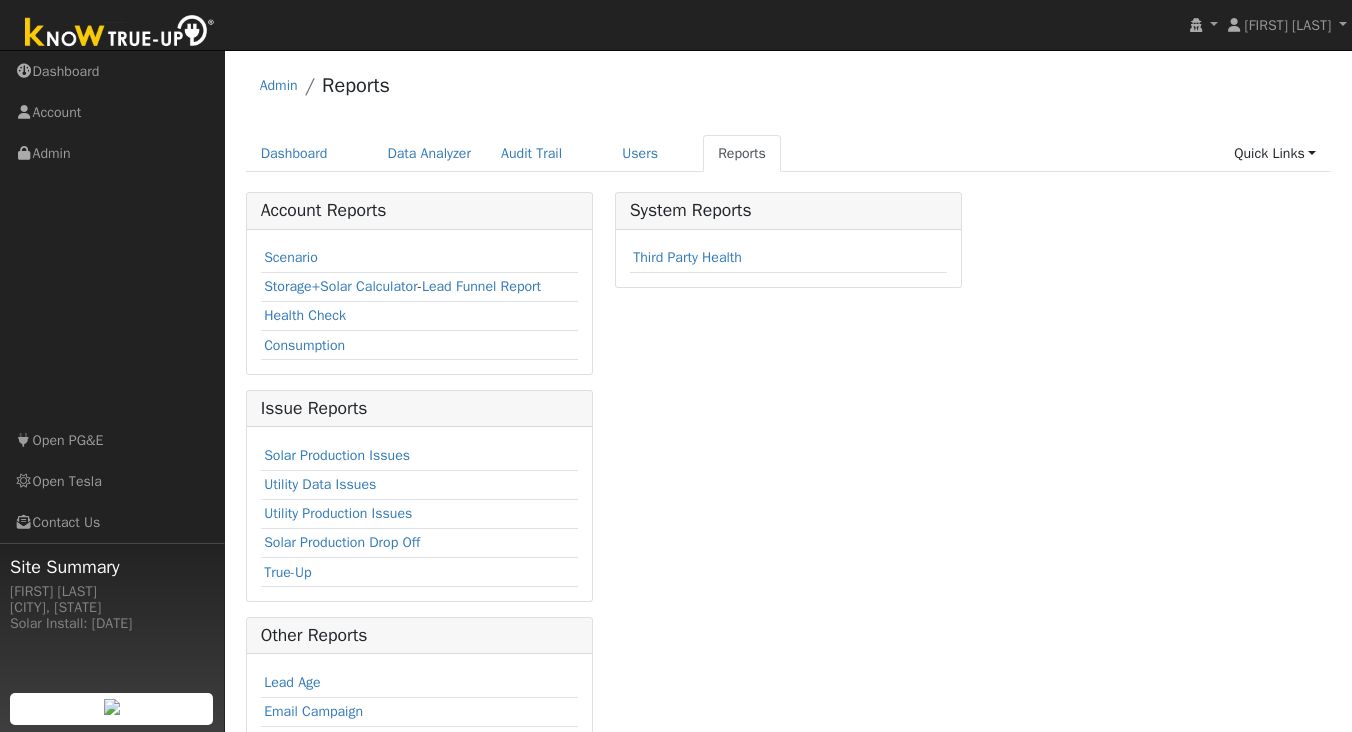 scroll, scrollTop: 0, scrollLeft: 0, axis: both 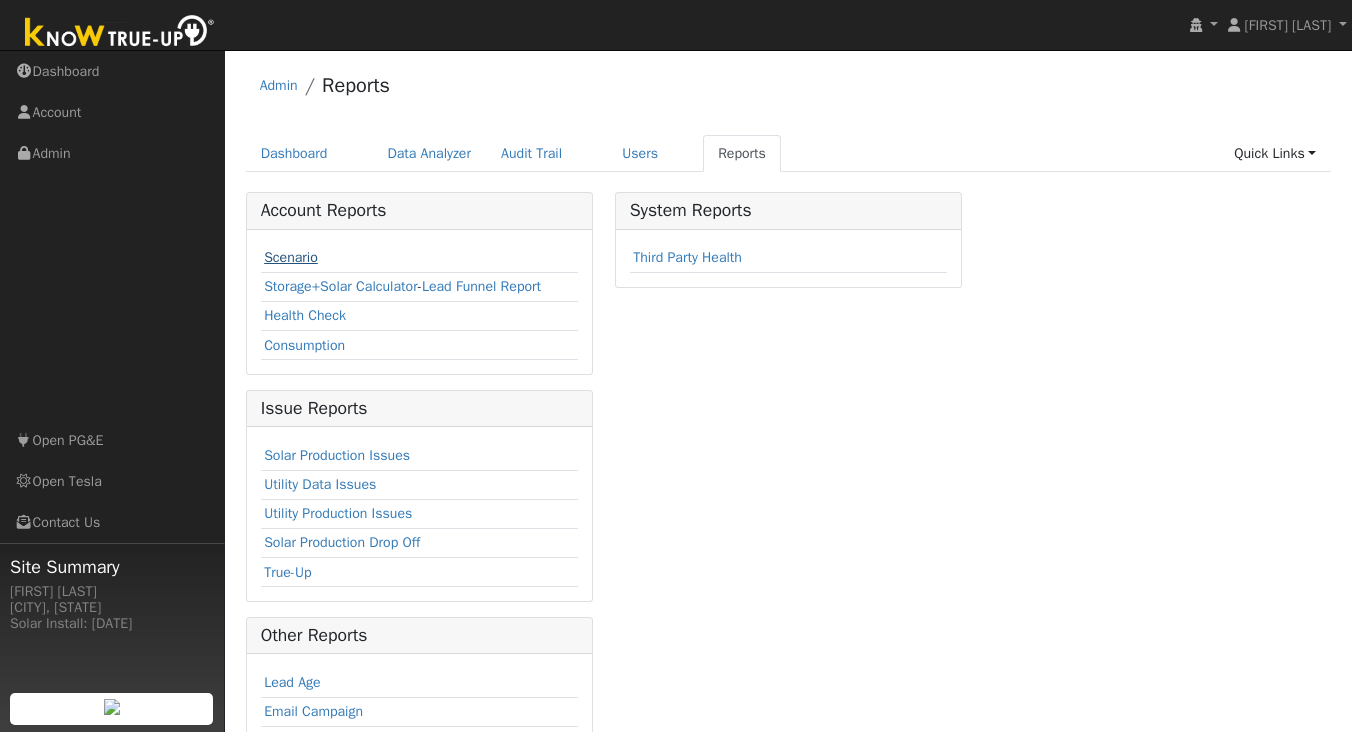click on "Scenario" at bounding box center (291, 257) 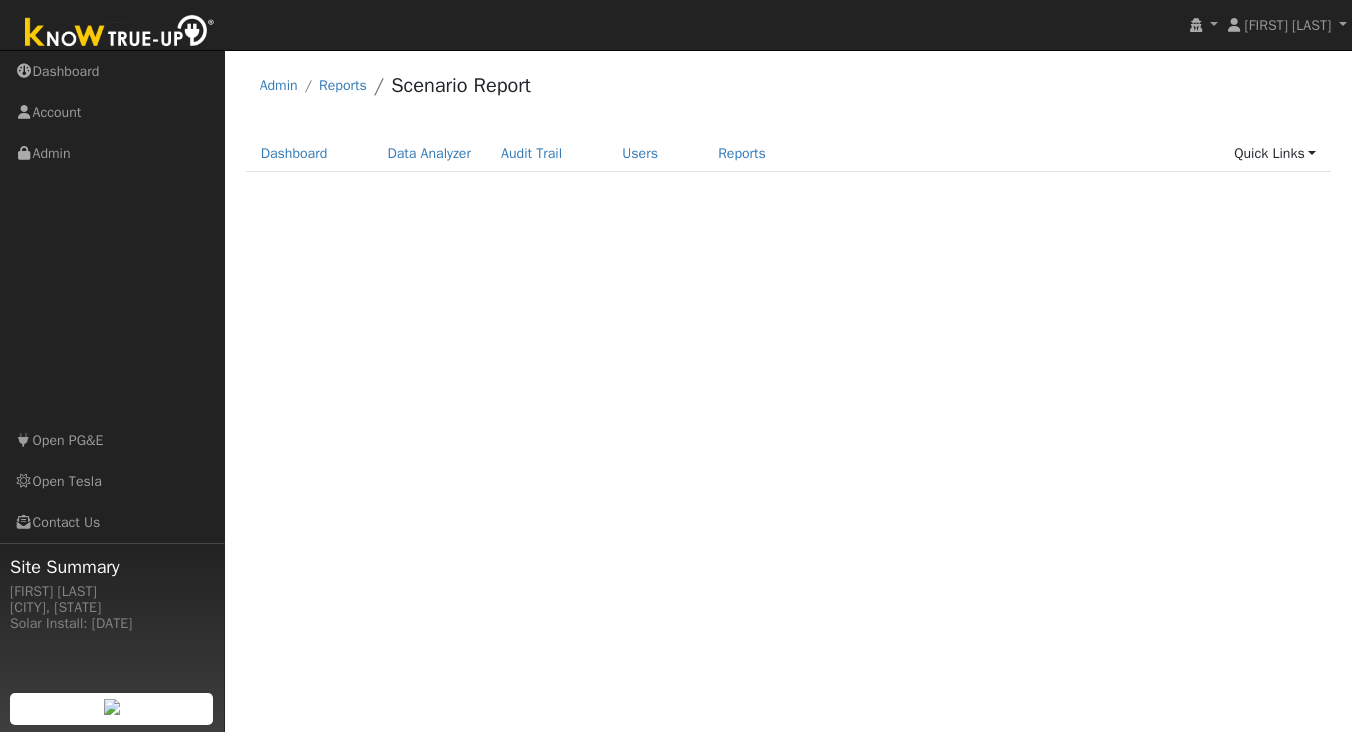 scroll, scrollTop: 0, scrollLeft: 0, axis: both 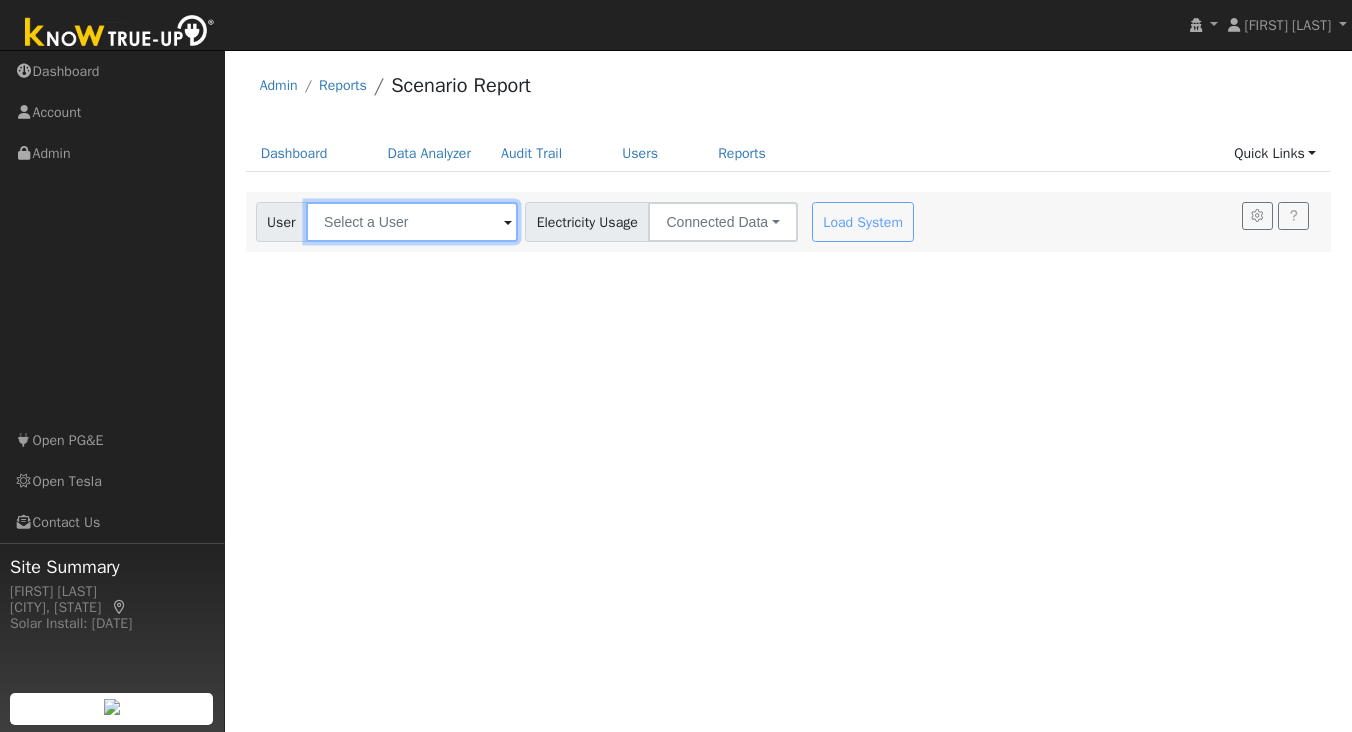 click at bounding box center [412, 222] 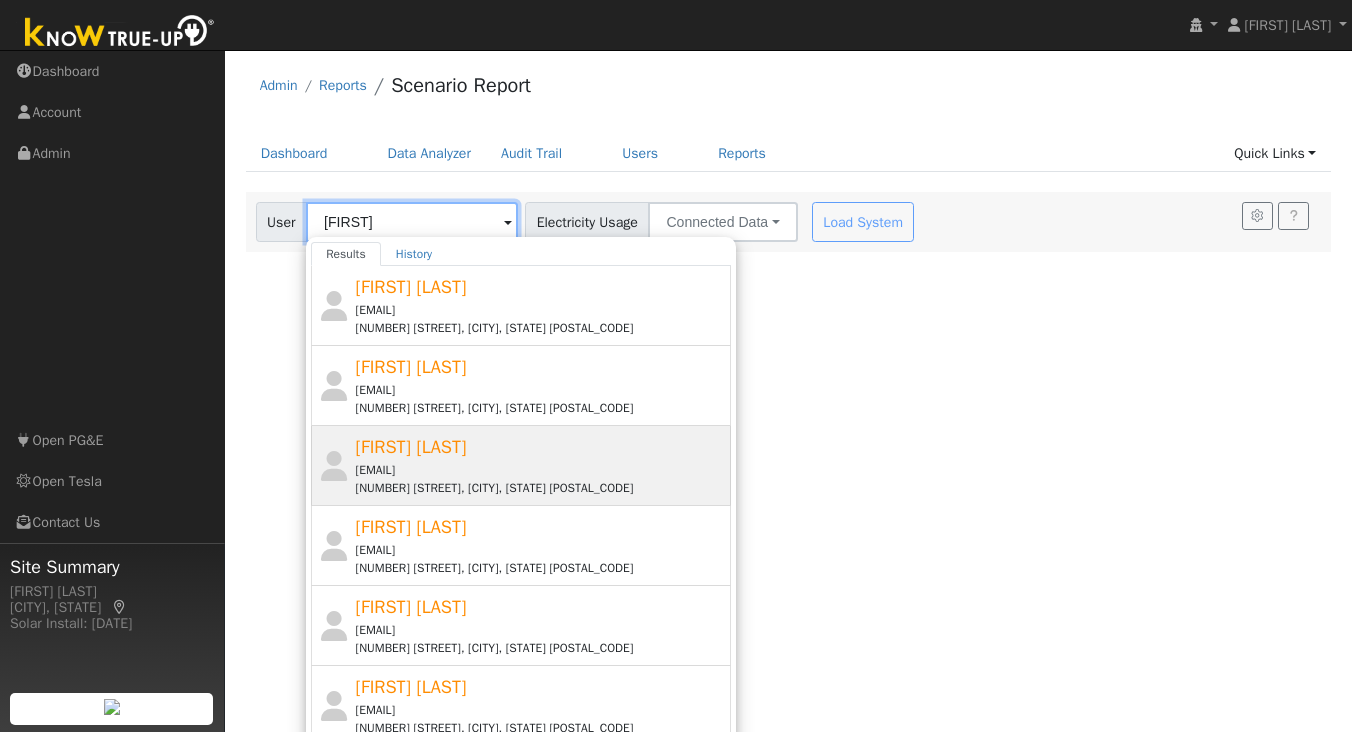 scroll, scrollTop: 31, scrollLeft: 0, axis: vertical 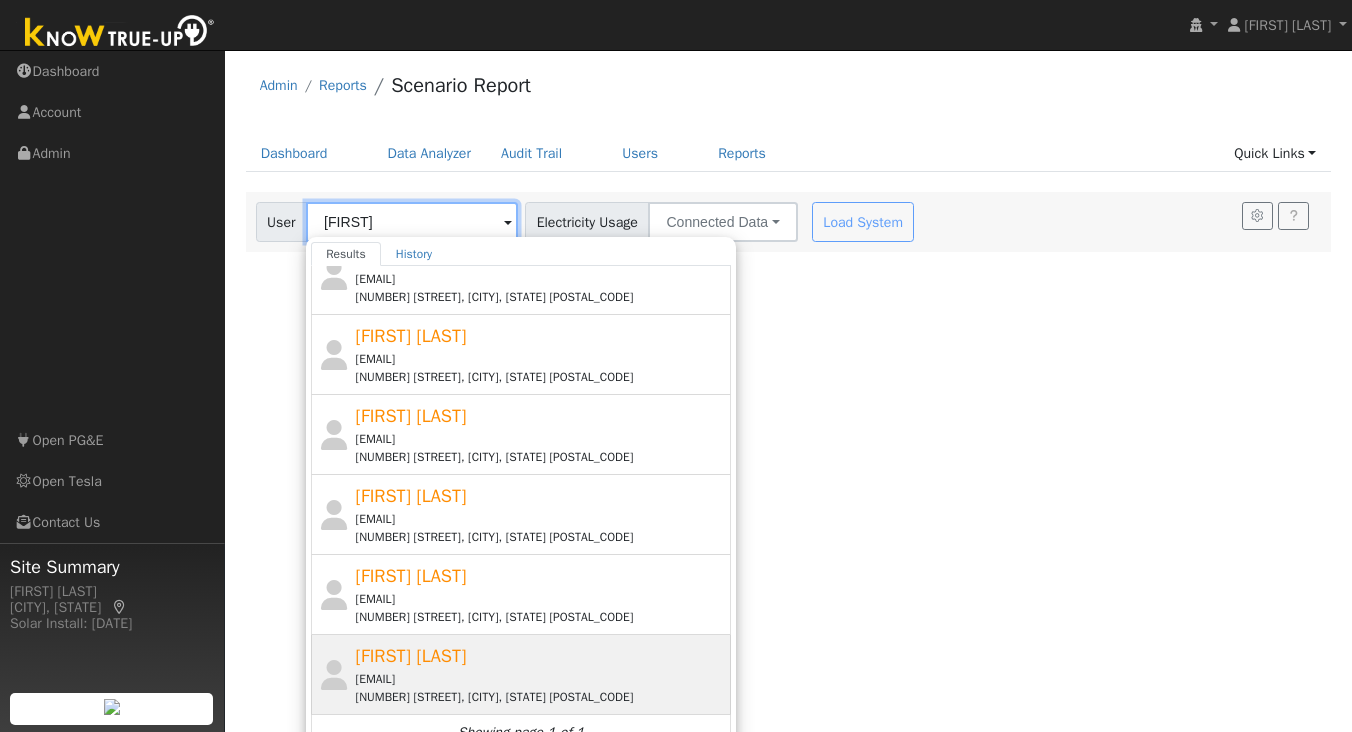 type on "[FIRST]" 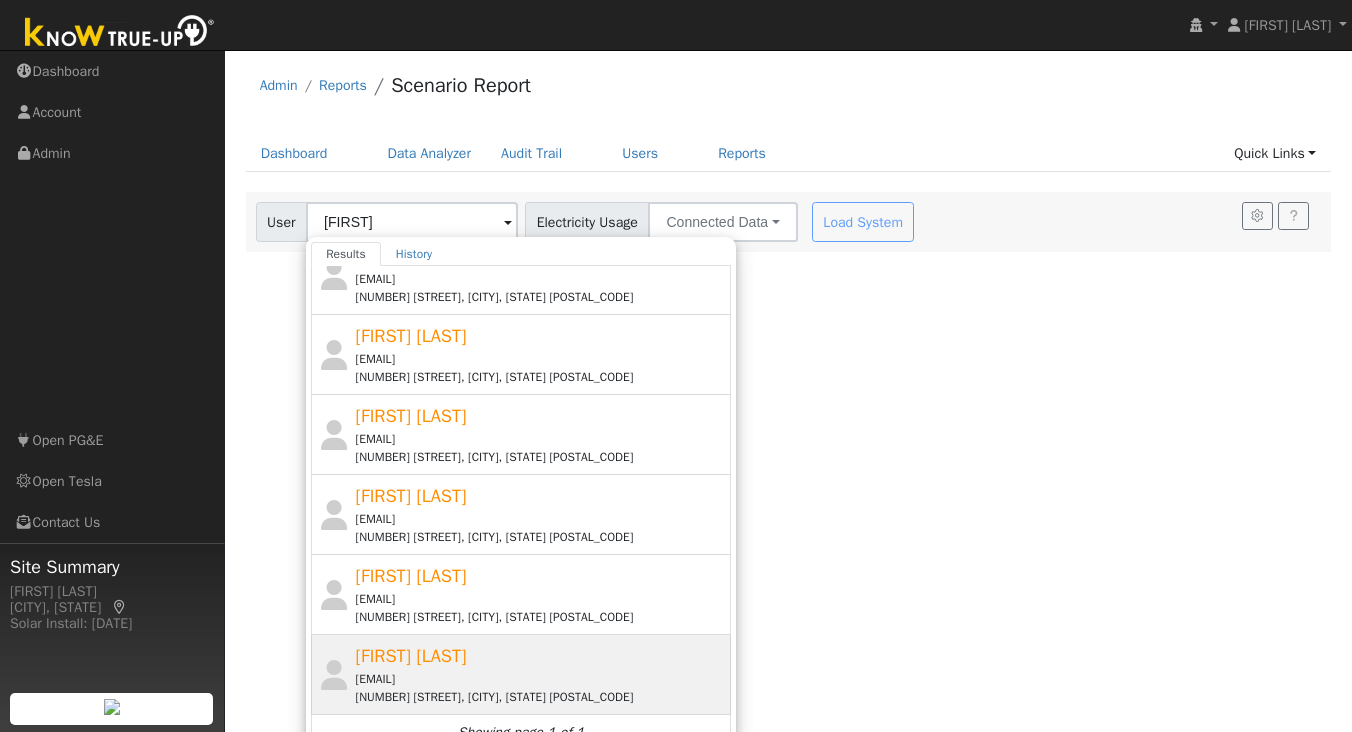 click on "[FIRST] [LAST] [EMAIL] [NUMBER] [STREET], [CITY], [STATE] [POSTAL_CODE]" at bounding box center (541, 274) 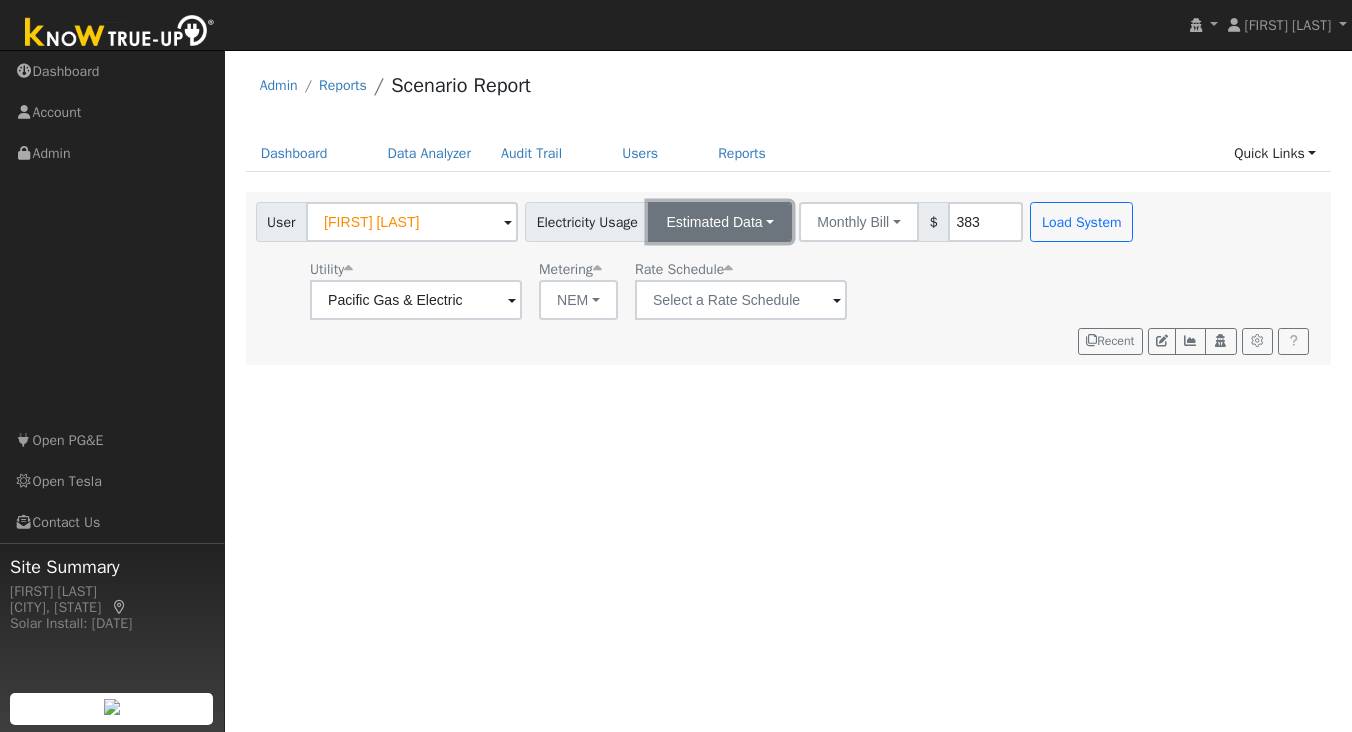 click on "Estimated Data" at bounding box center (720, 222) 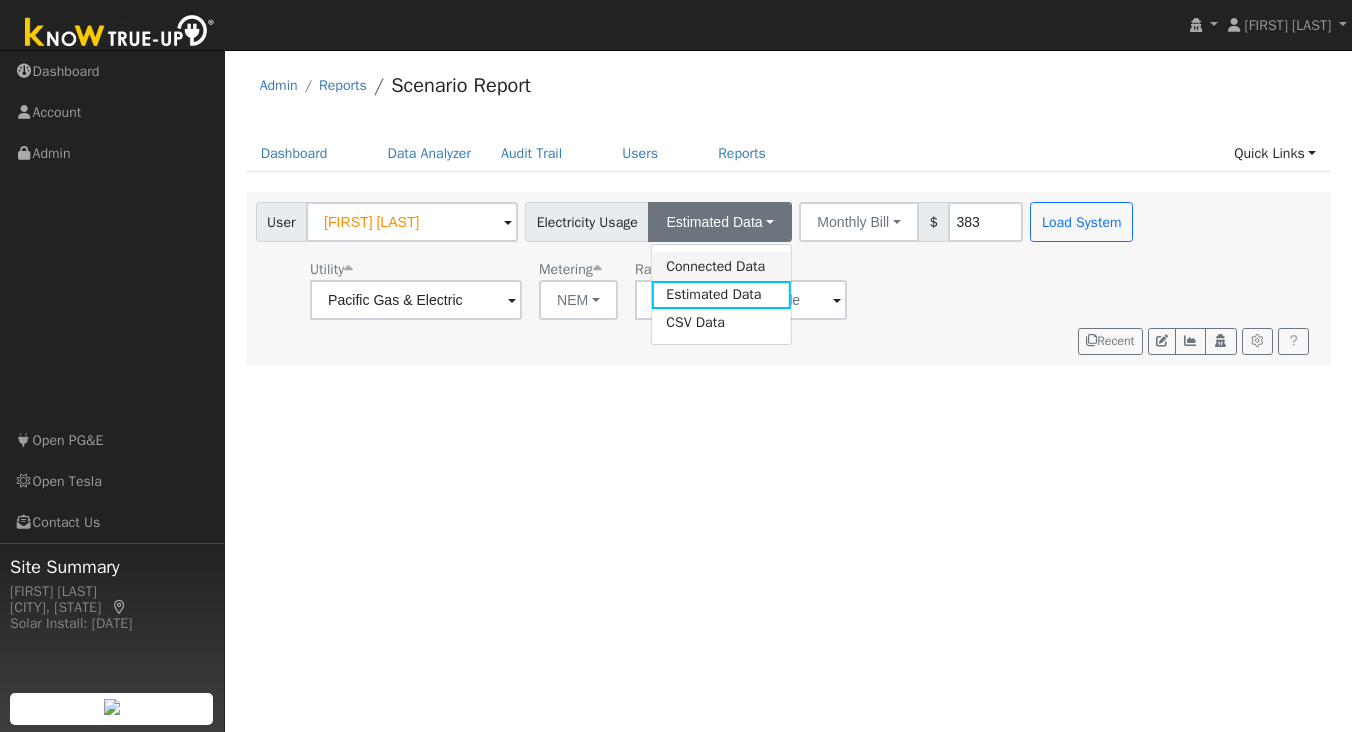 click on "Connected Data" at bounding box center [721, 266] 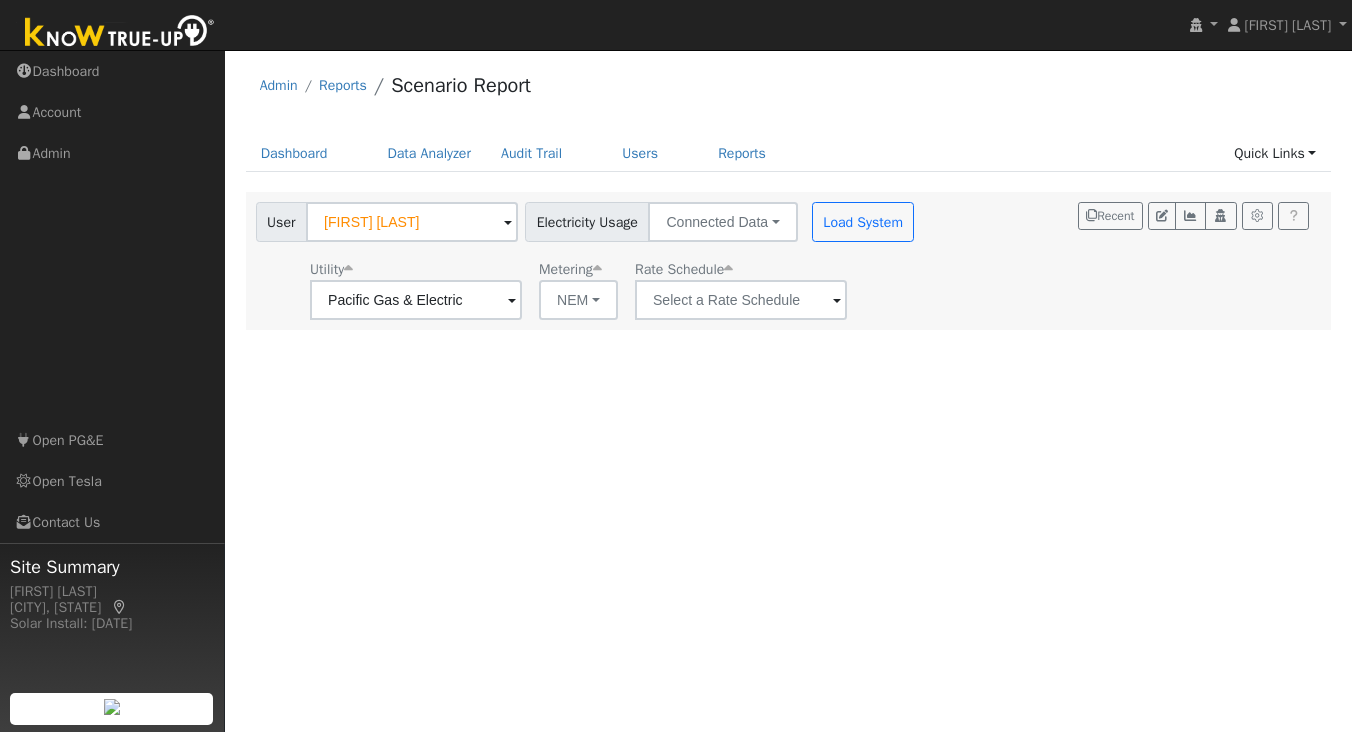 click at bounding box center (512, 301) 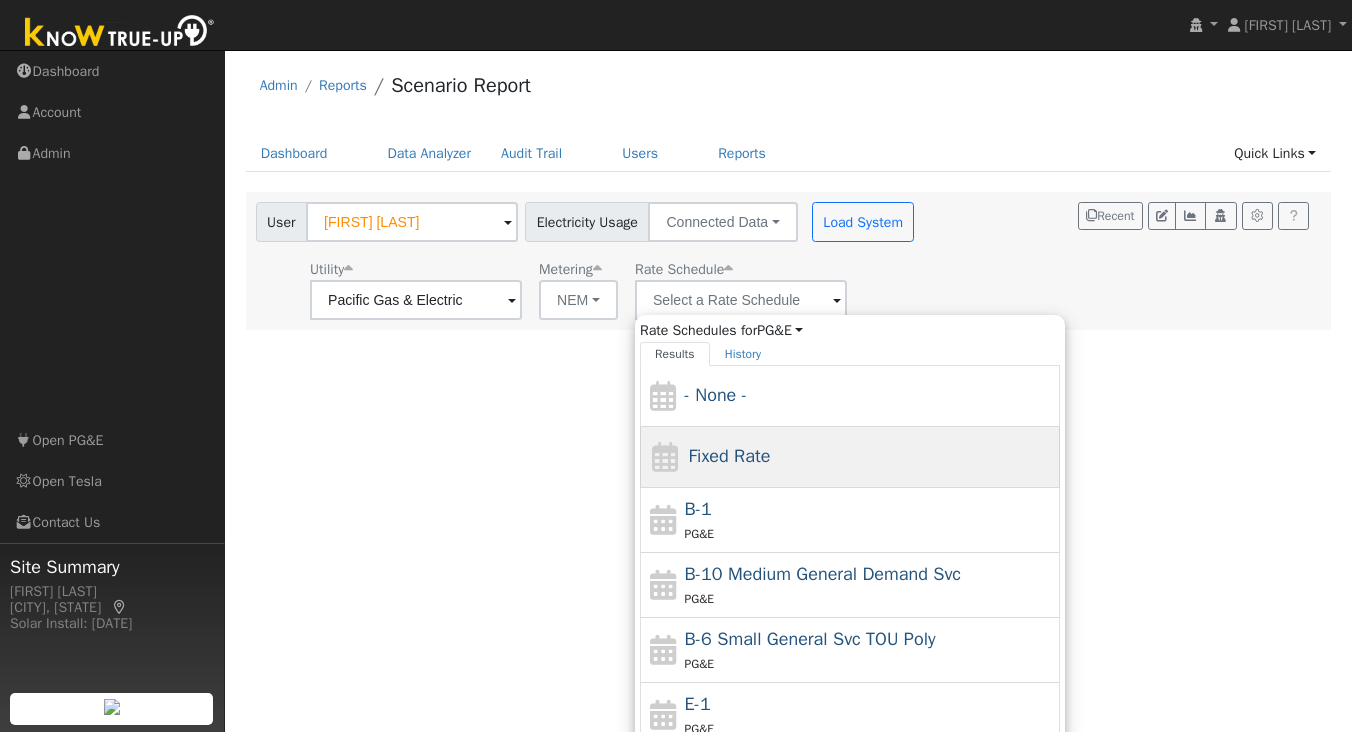 scroll, scrollTop: 219, scrollLeft: 0, axis: vertical 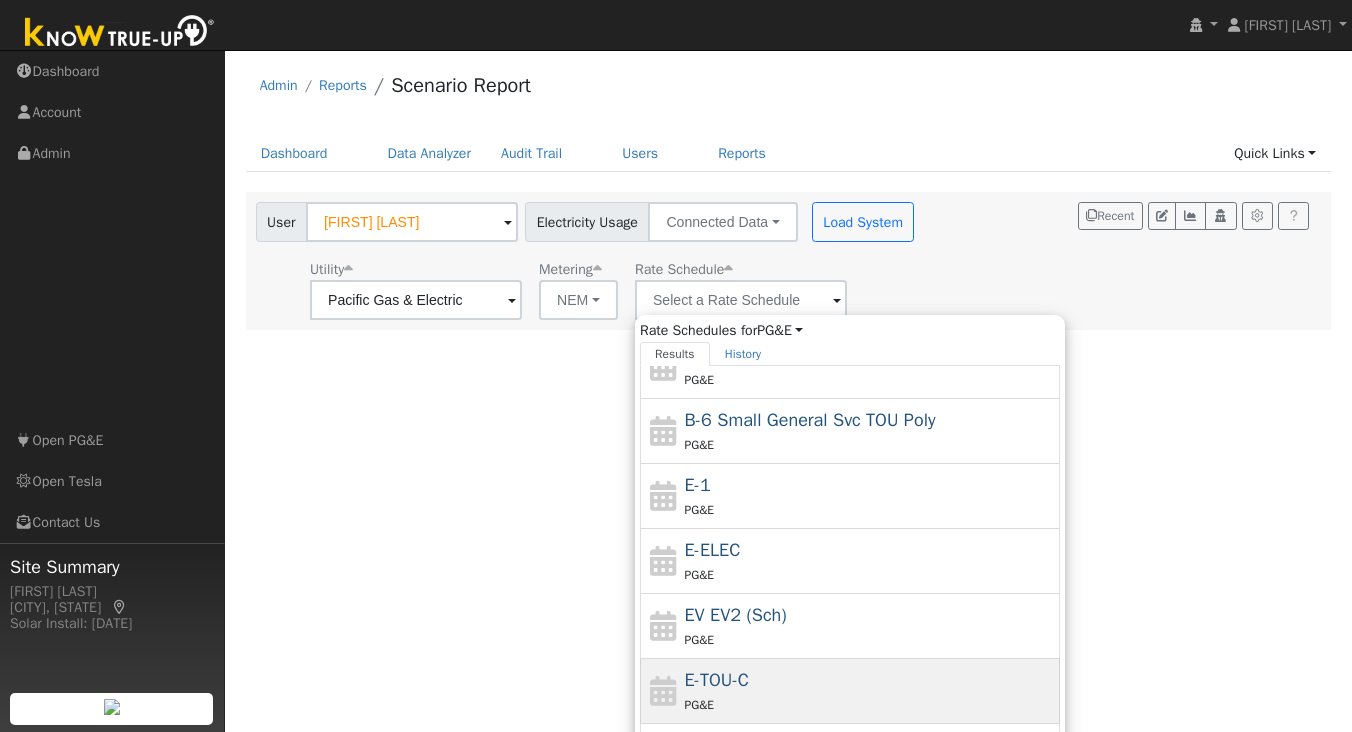 click on "E-TOU-C" at bounding box center (716, 176) 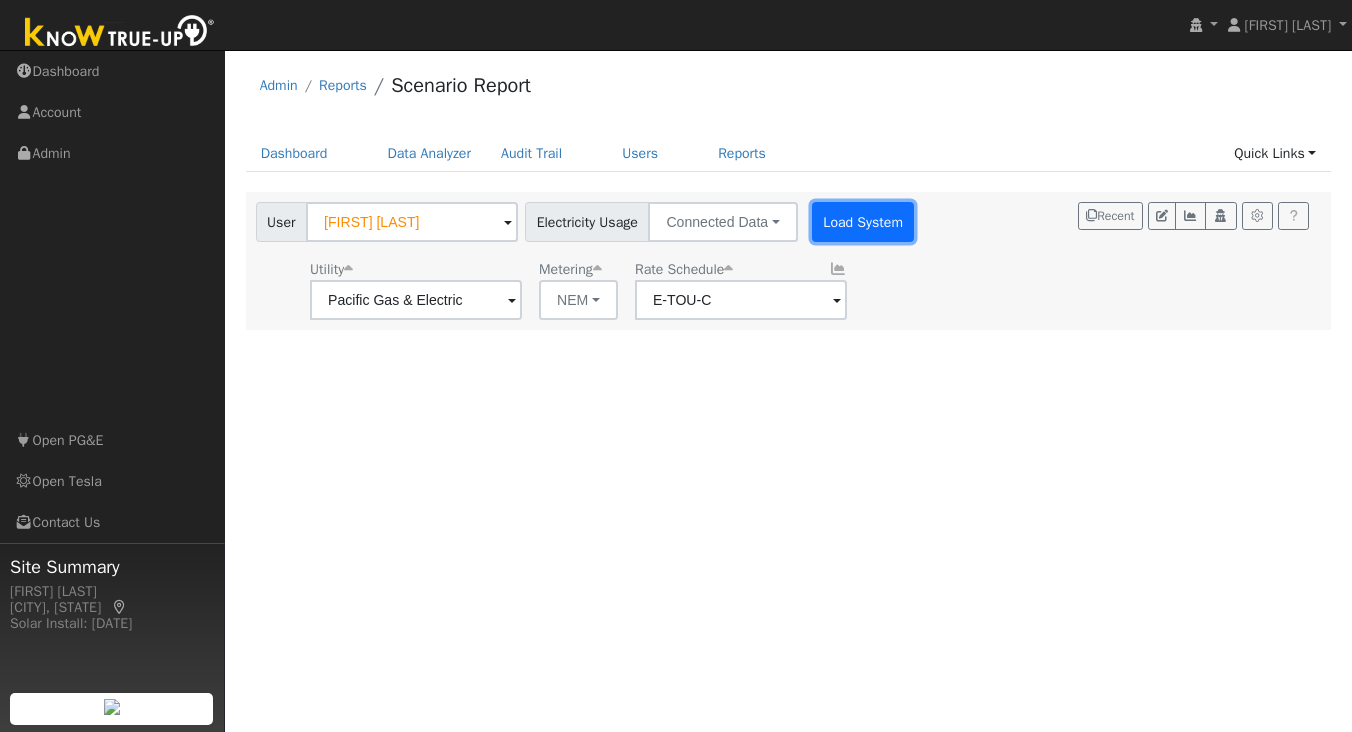click on "Load System" at bounding box center (863, 222) 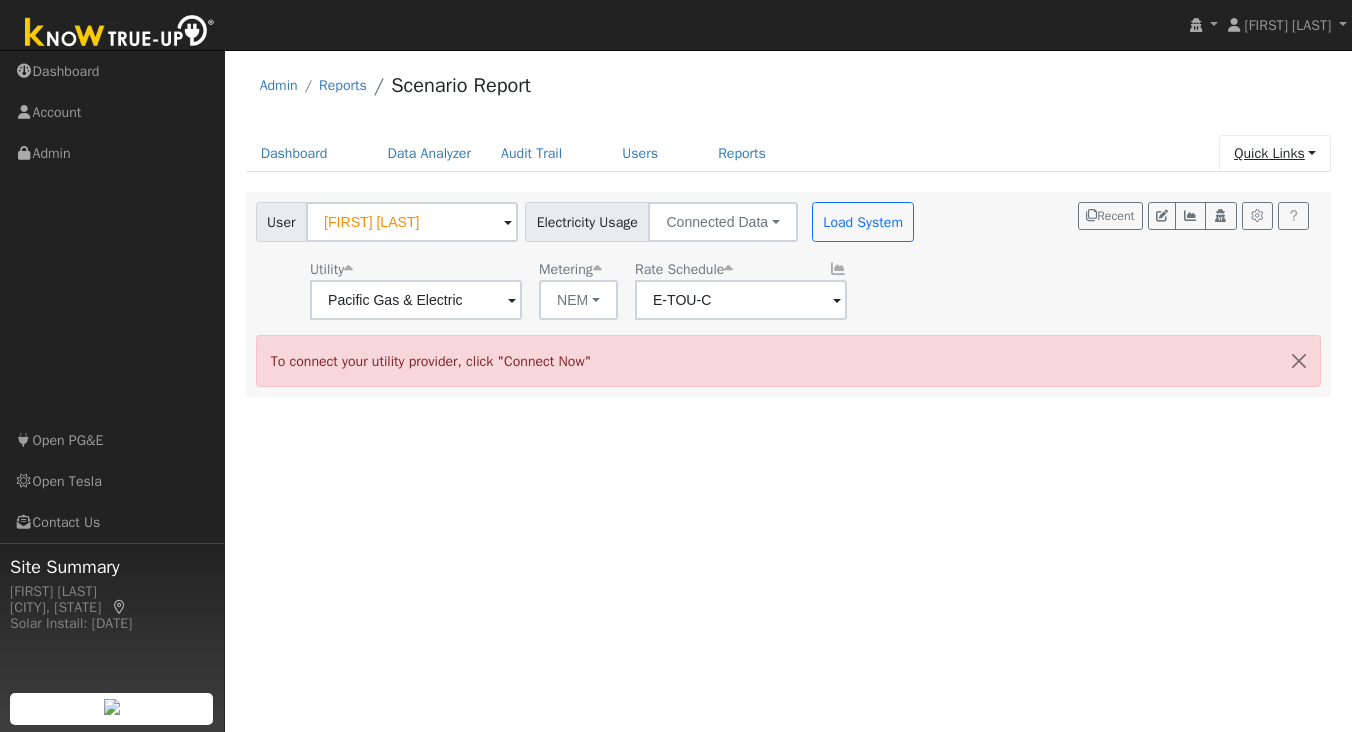 click on "Quick Links" at bounding box center [1275, 153] 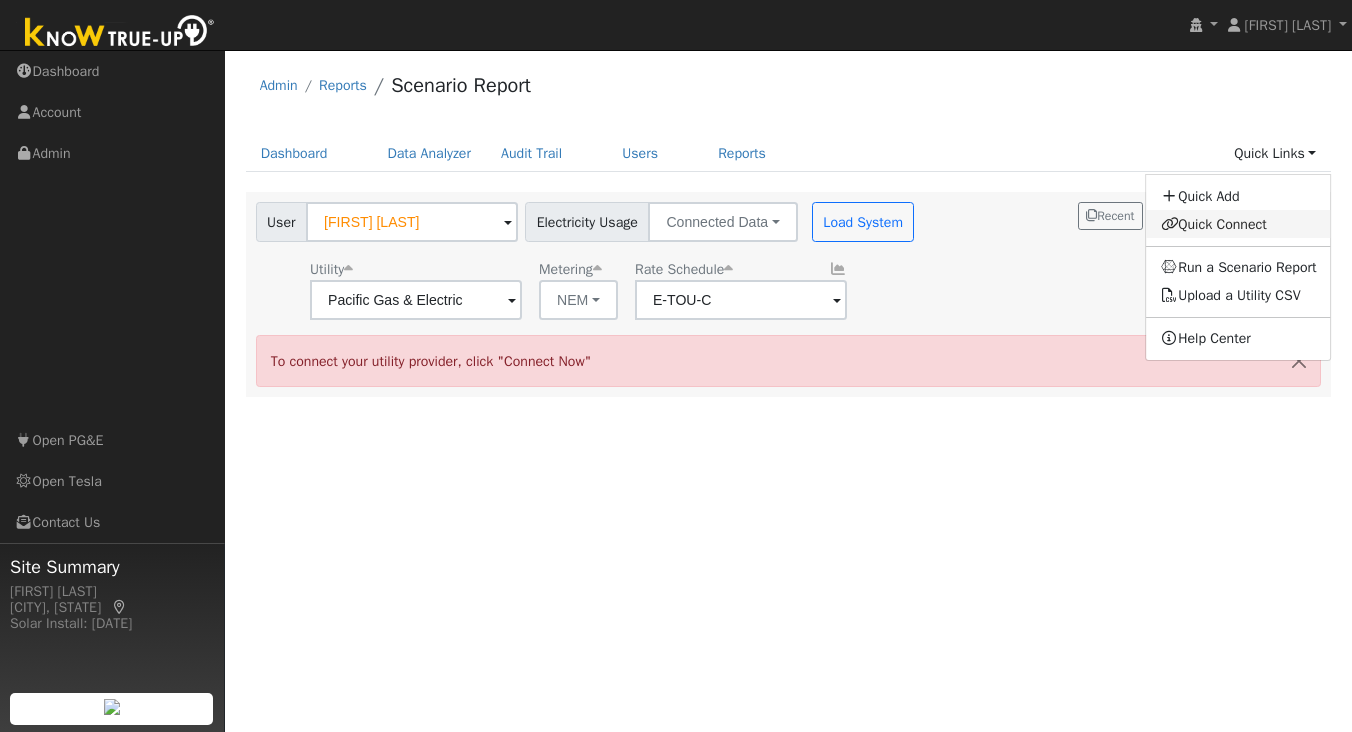 click on "Quick Connect" at bounding box center [1239, 224] 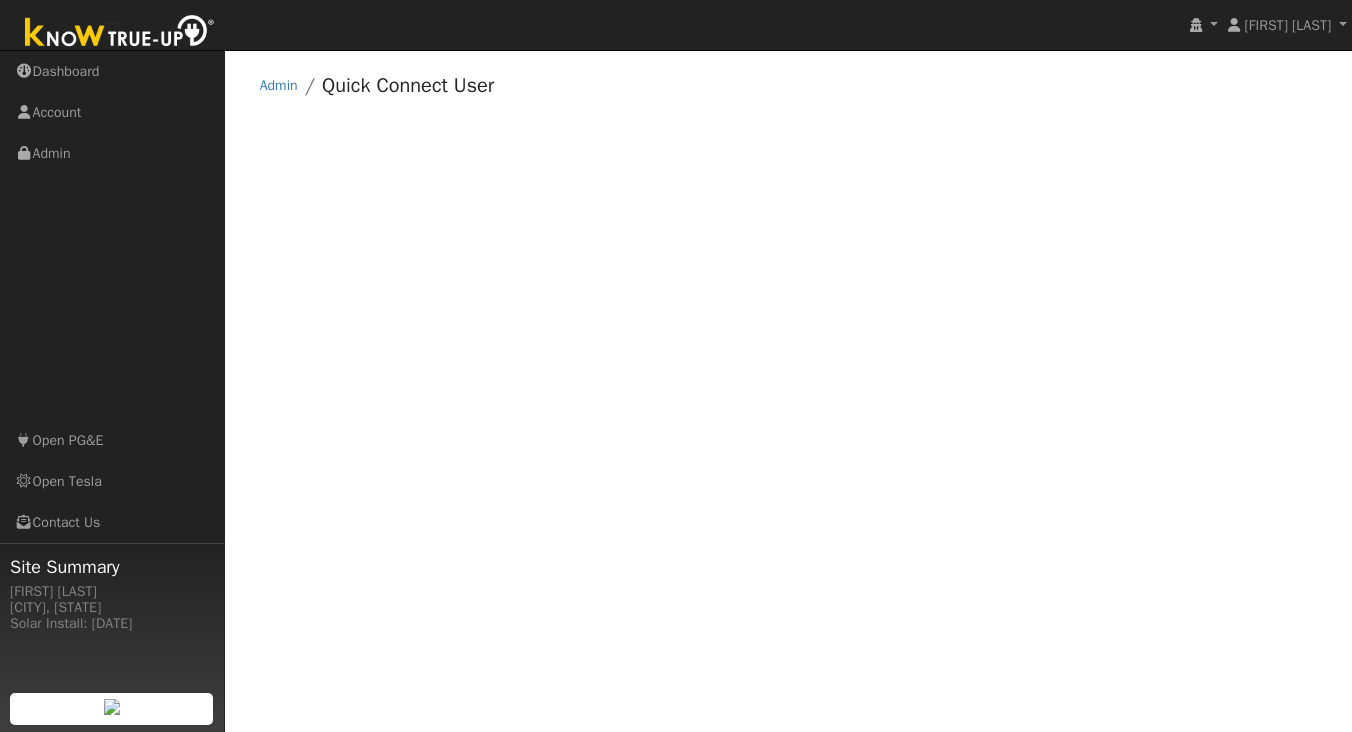 scroll, scrollTop: 0, scrollLeft: 0, axis: both 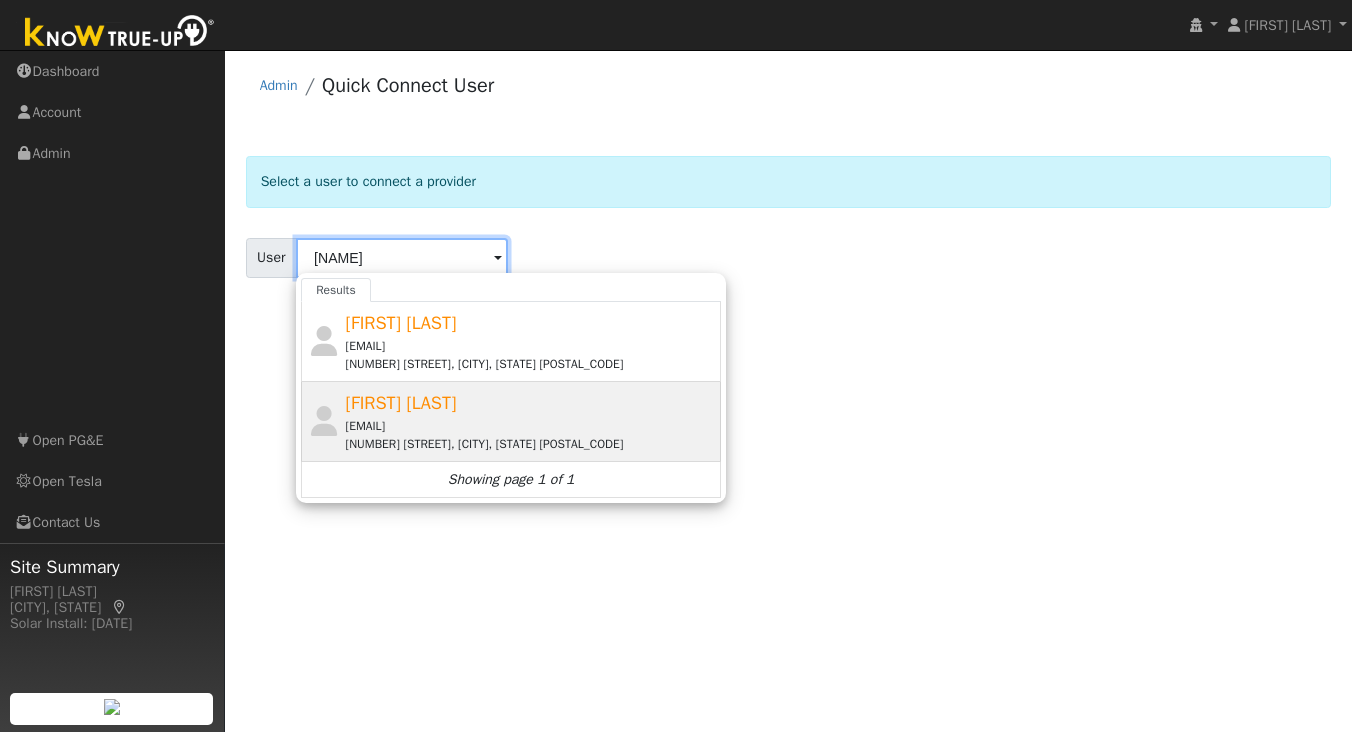 type on "[NAME]" 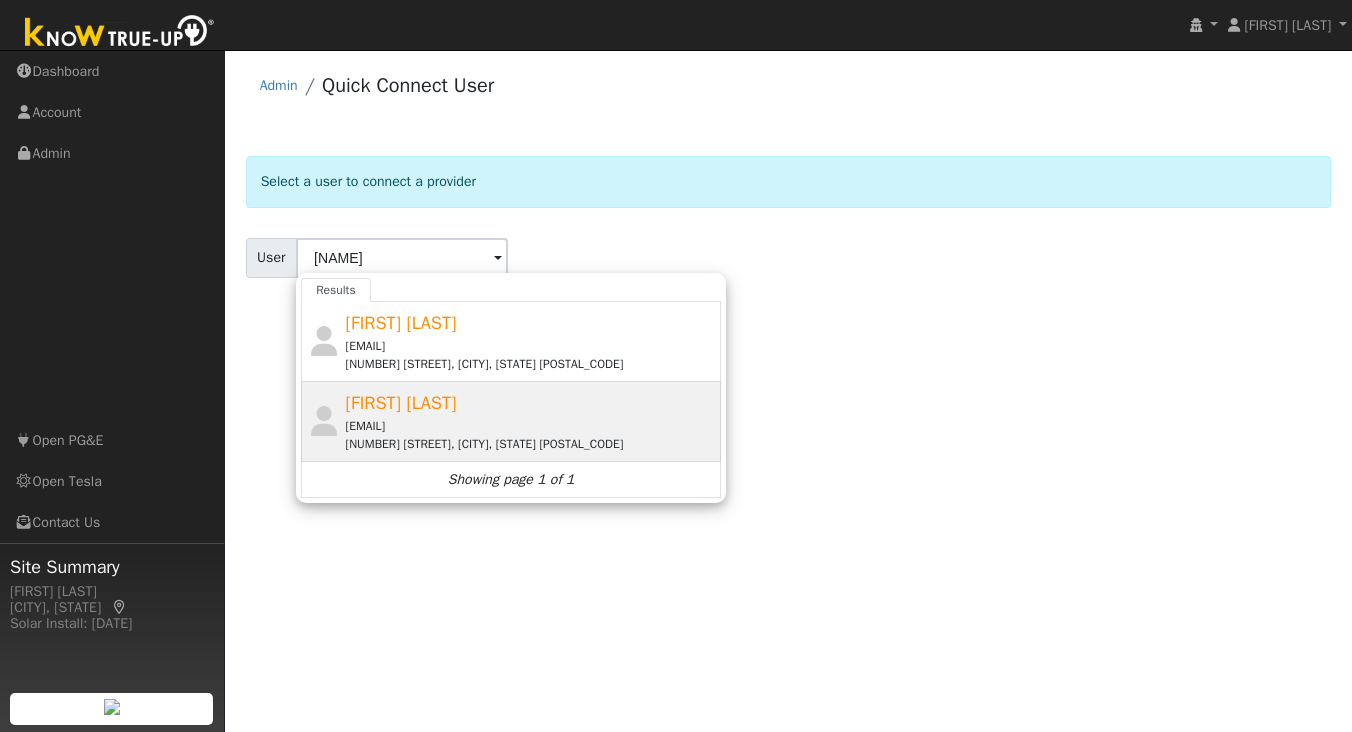 click on "[EMAIL]" at bounding box center (531, 346) 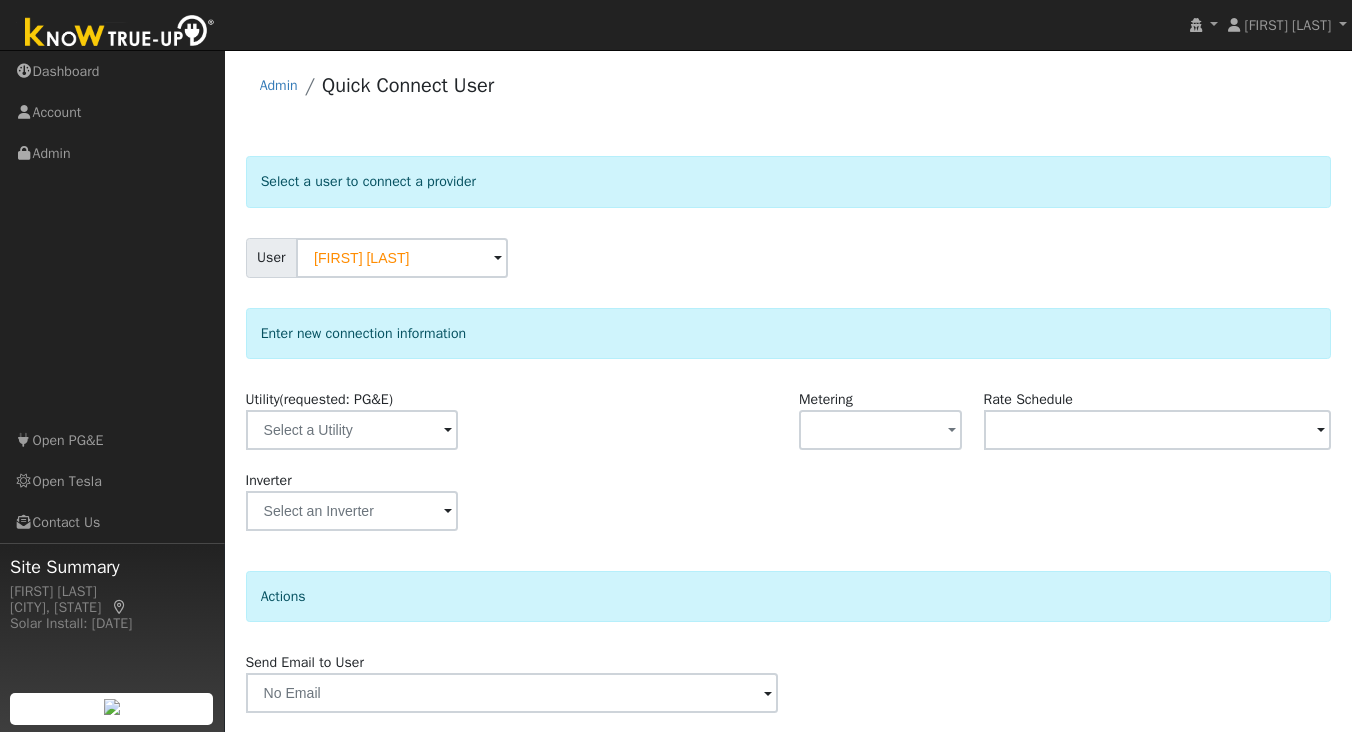 click at bounding box center (448, 431) 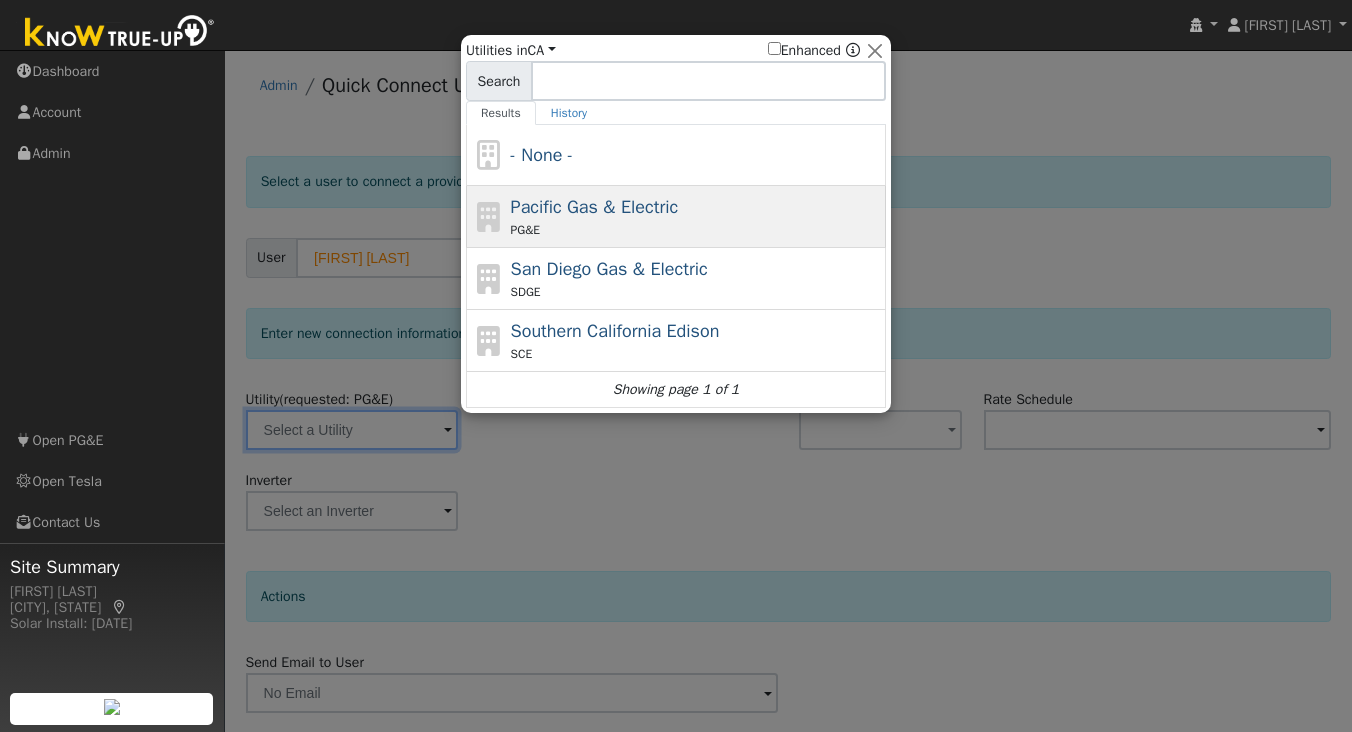 click on "Pacific Gas & Electric" at bounding box center [542, 155] 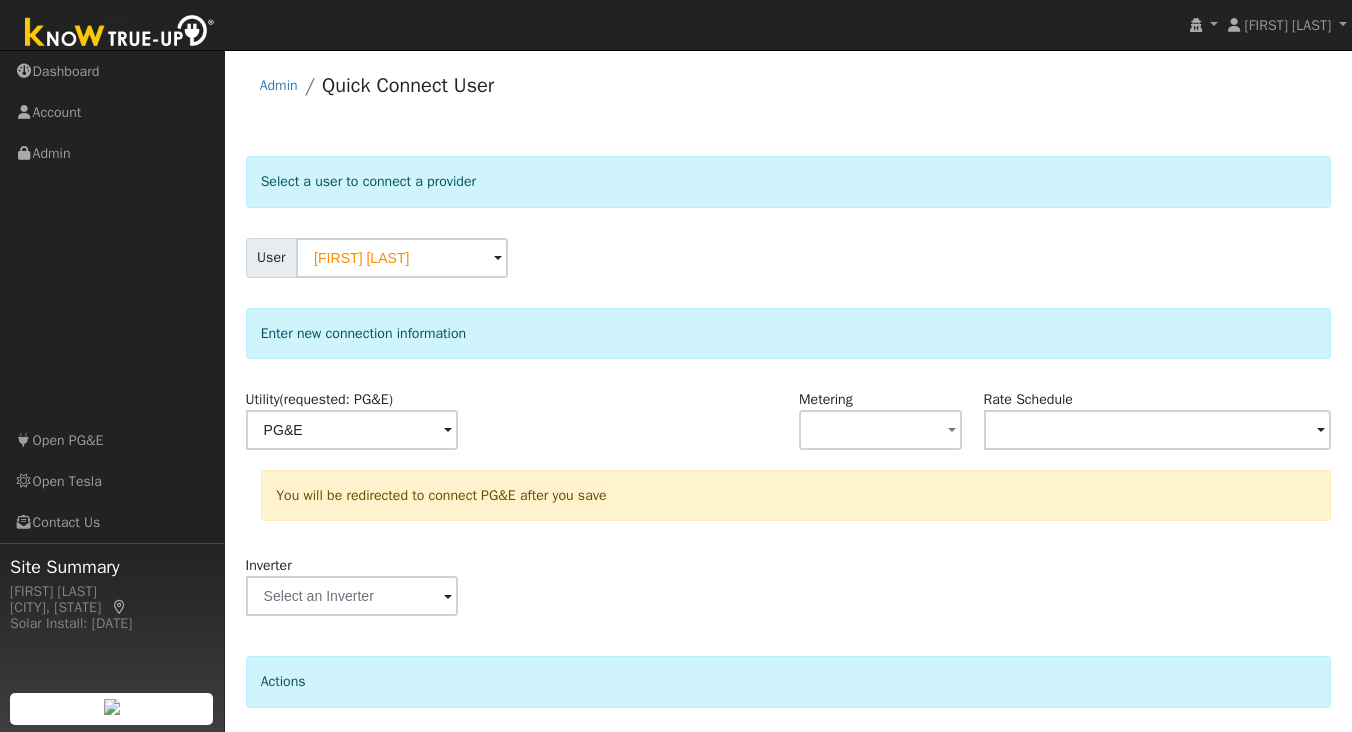 scroll, scrollTop: 150, scrollLeft: 0, axis: vertical 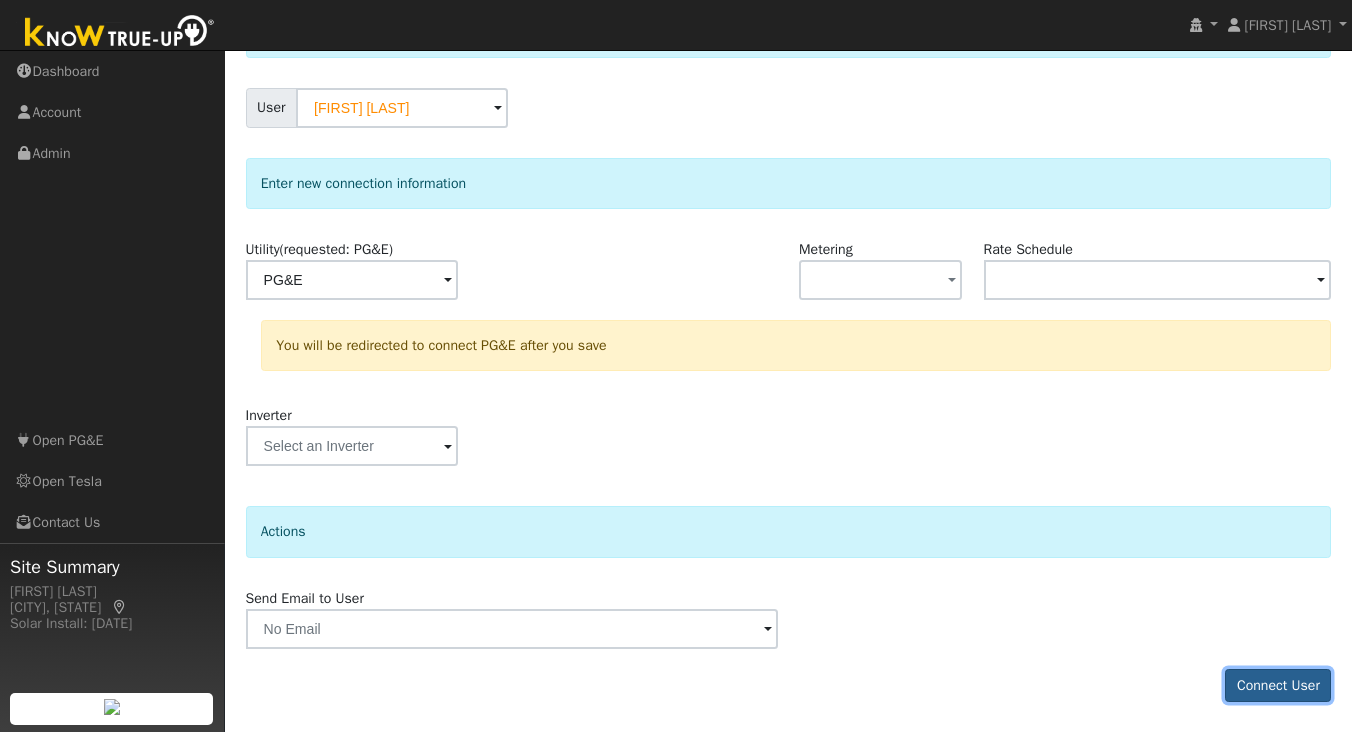 click on "Connect User" at bounding box center [1278, 686] 